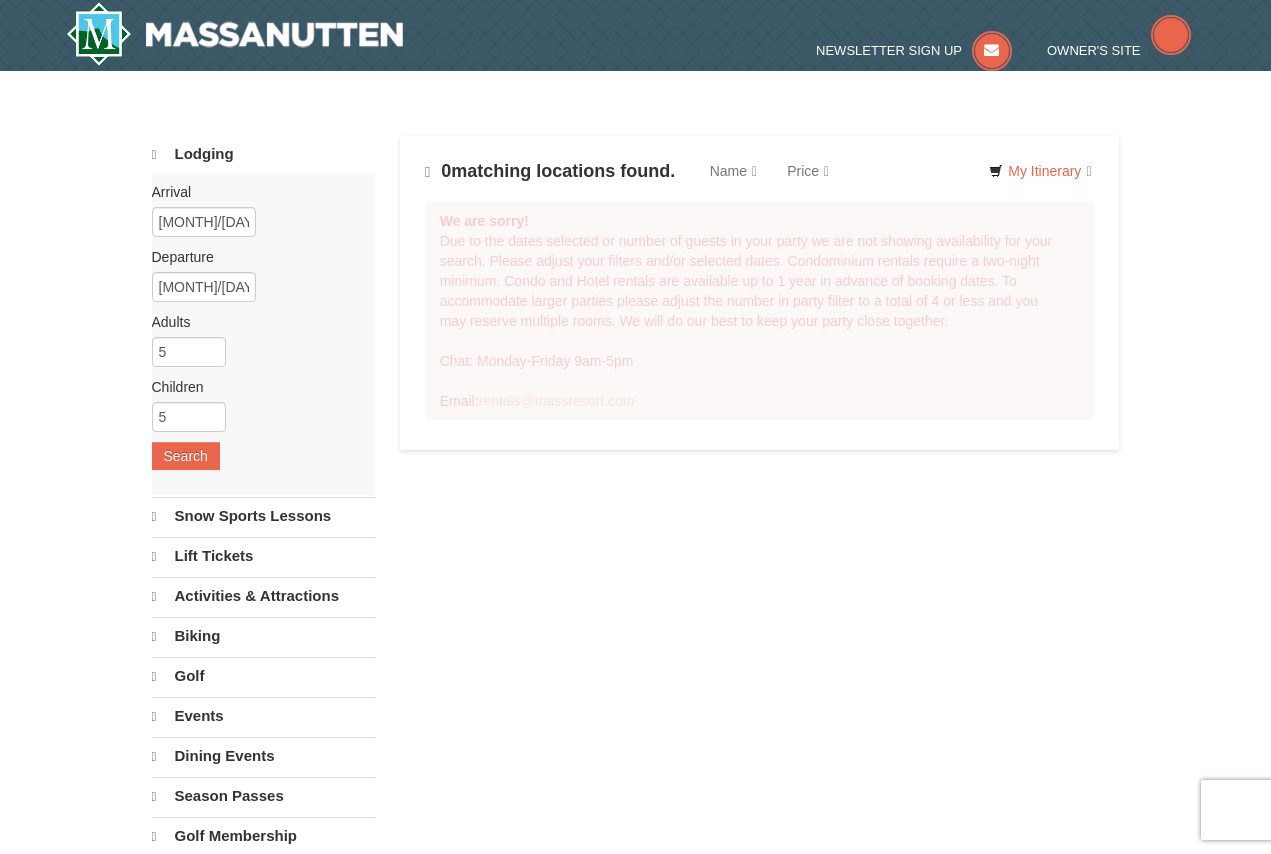scroll, scrollTop: 0, scrollLeft: 0, axis: both 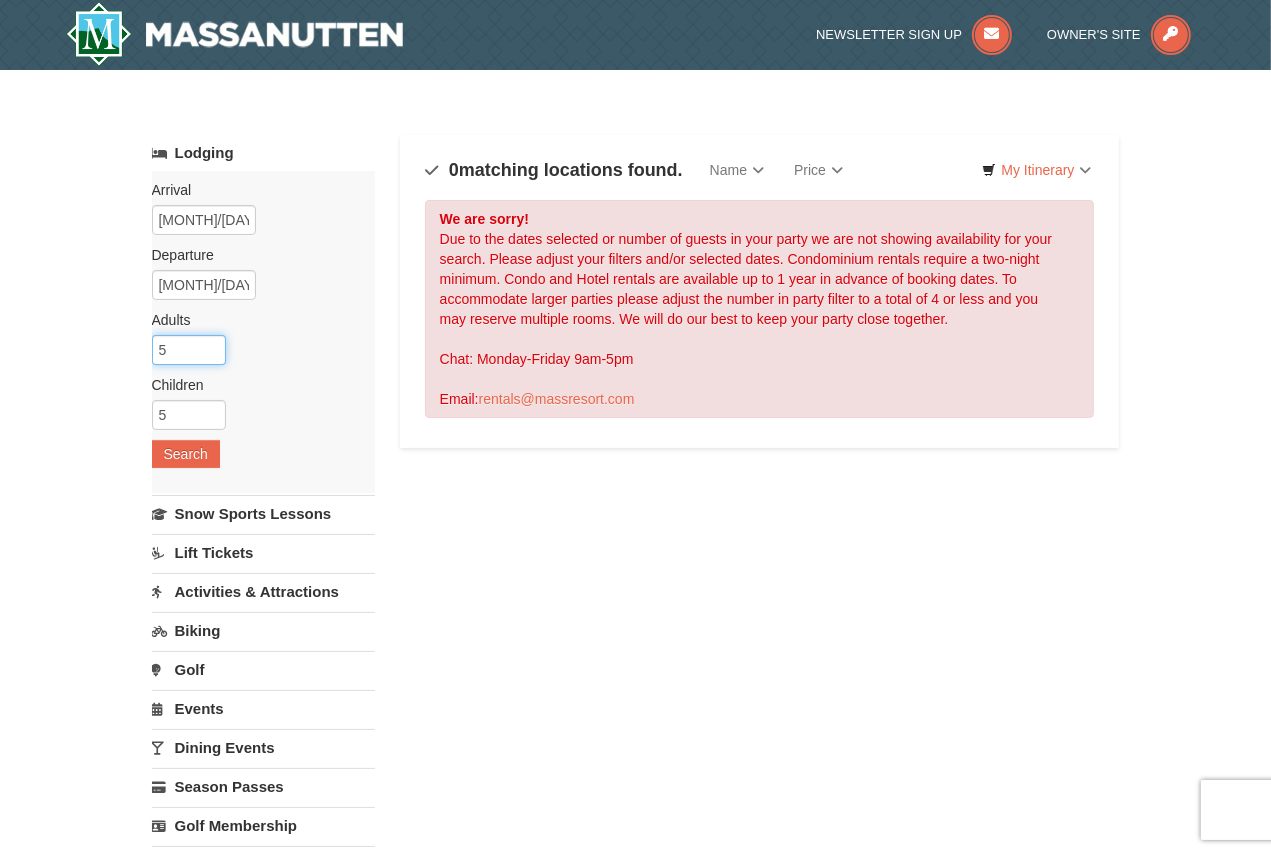 click on "5" at bounding box center (189, 350) 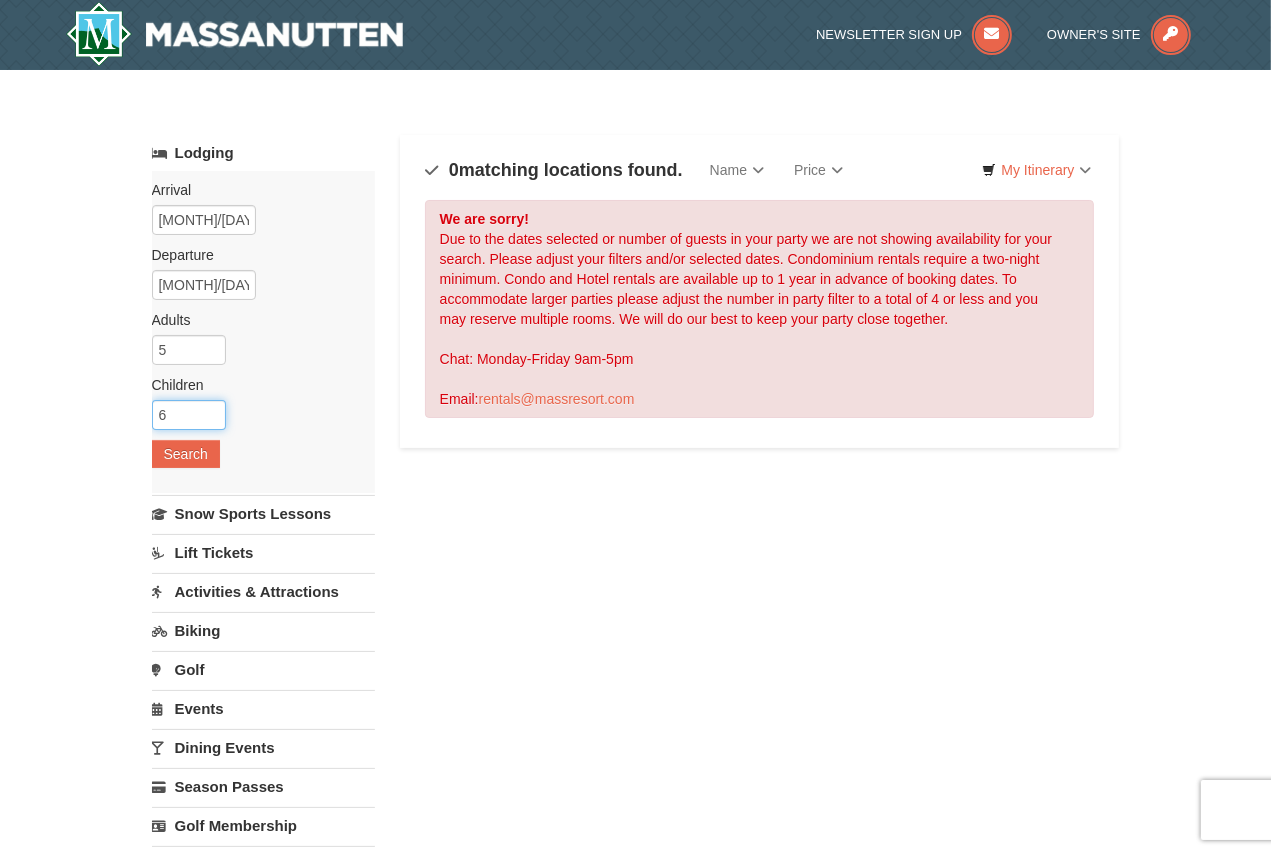 click on "6" at bounding box center [189, 415] 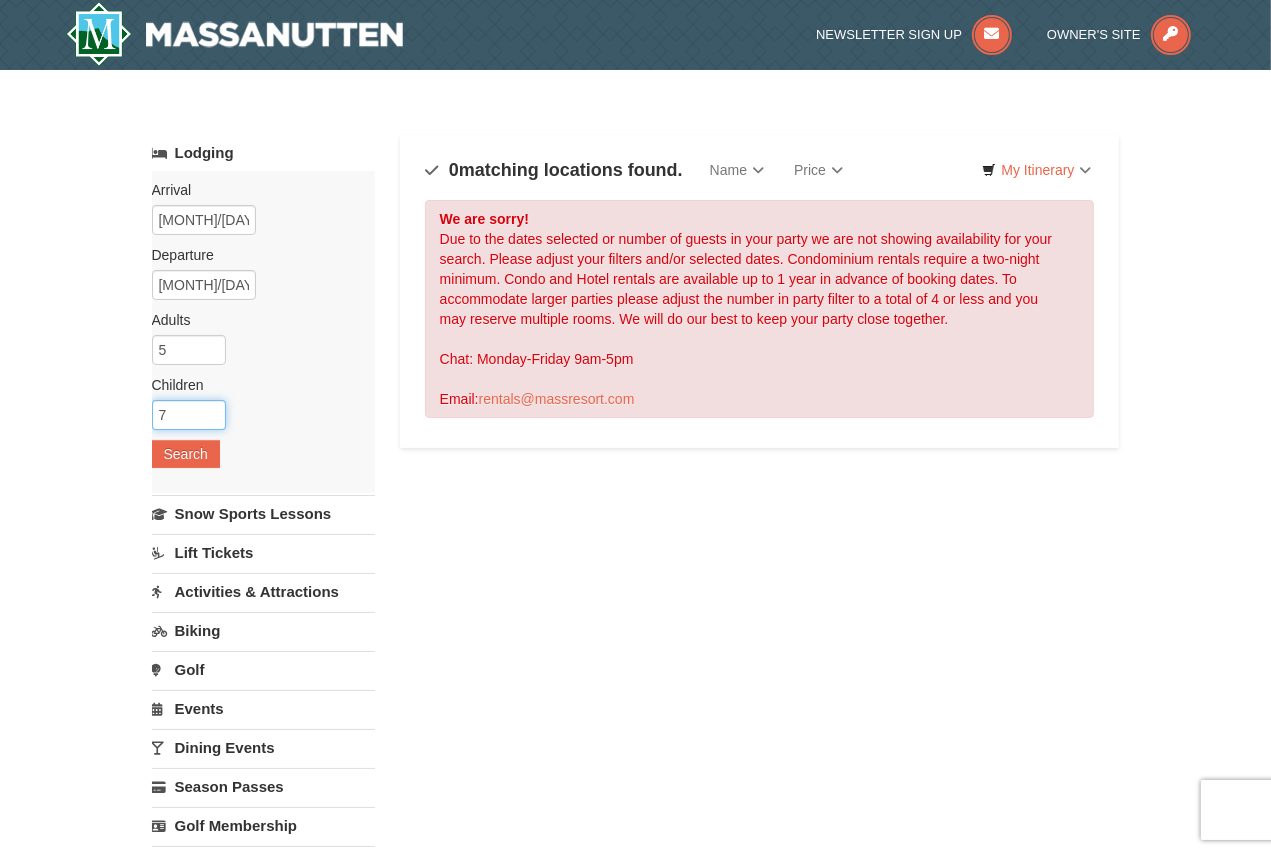 click on "7" at bounding box center [189, 415] 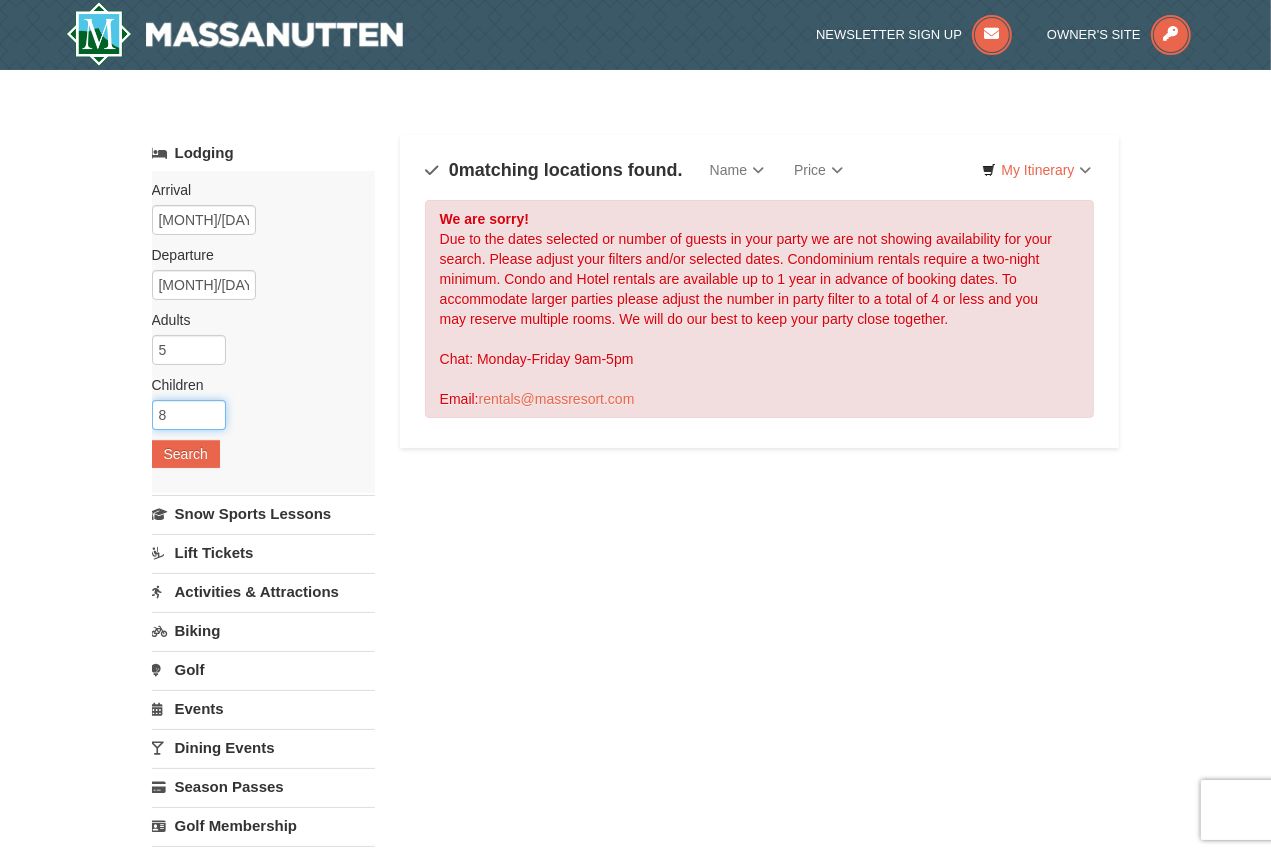click on "8" at bounding box center [189, 415] 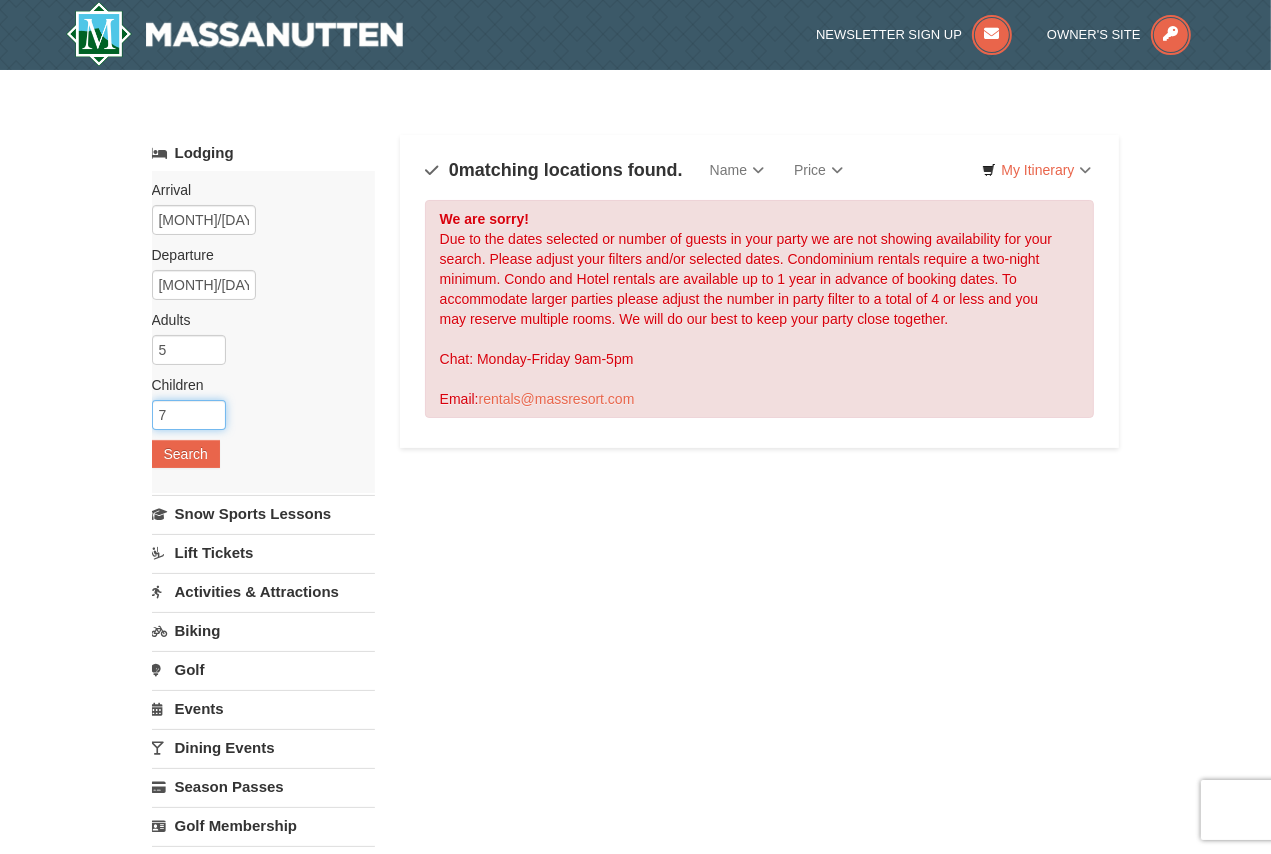 click on "7" at bounding box center (189, 415) 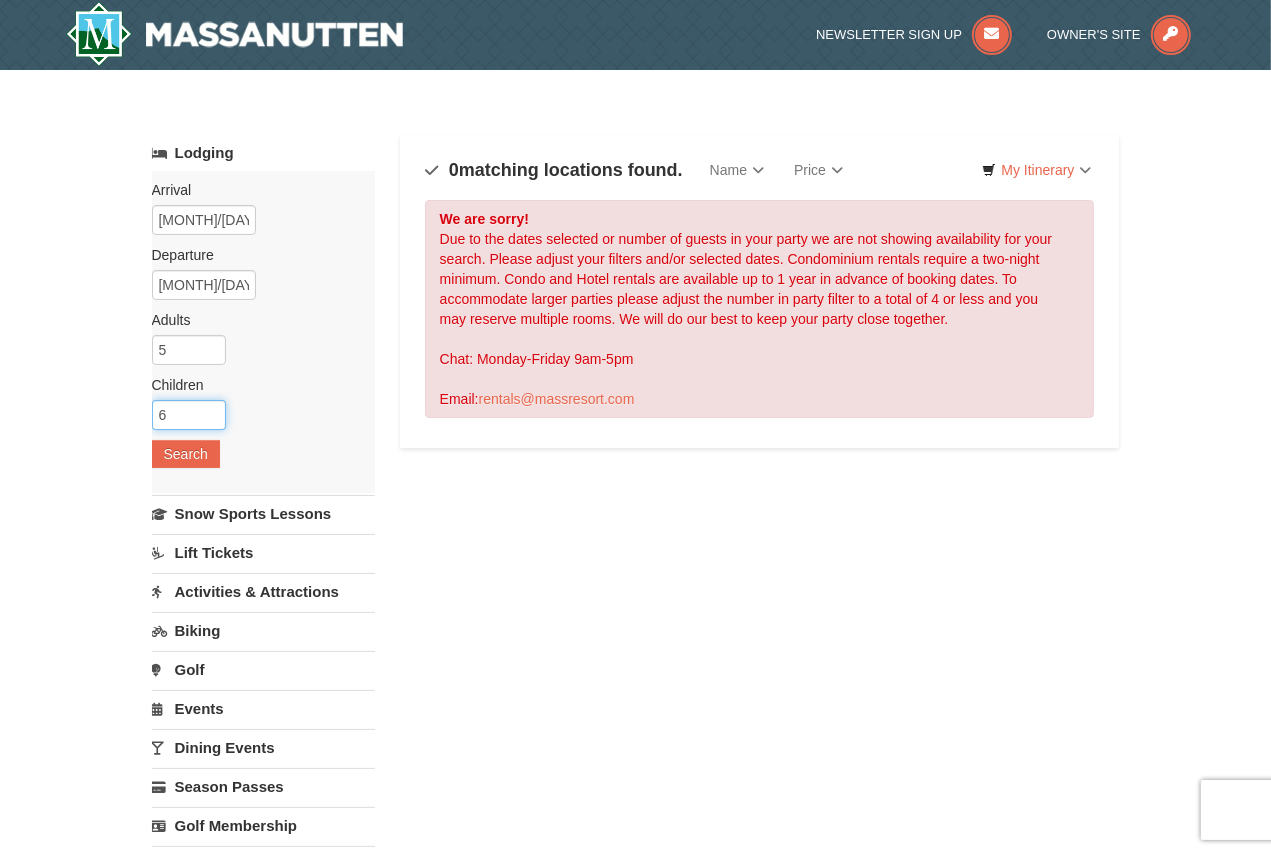 click on "6" at bounding box center [189, 415] 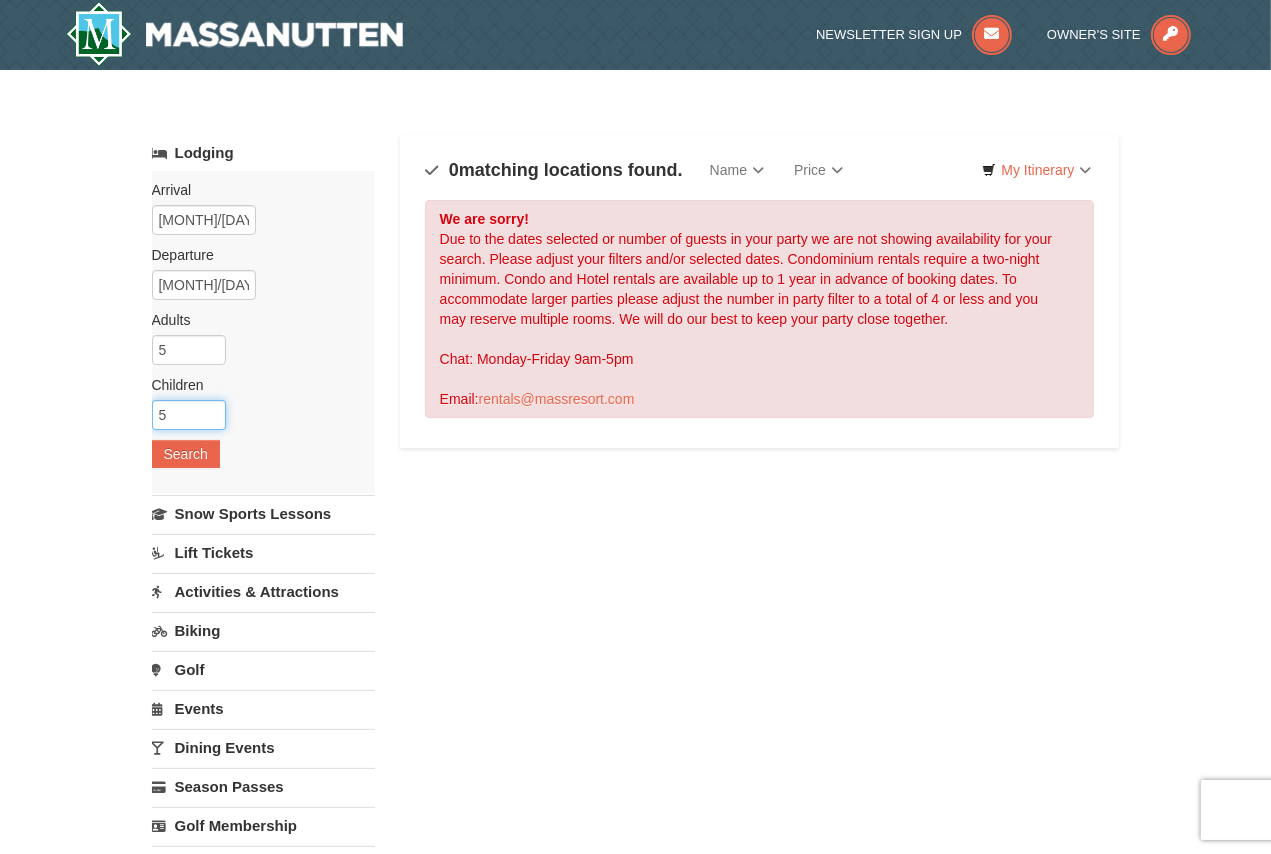 click on "5" at bounding box center (189, 415) 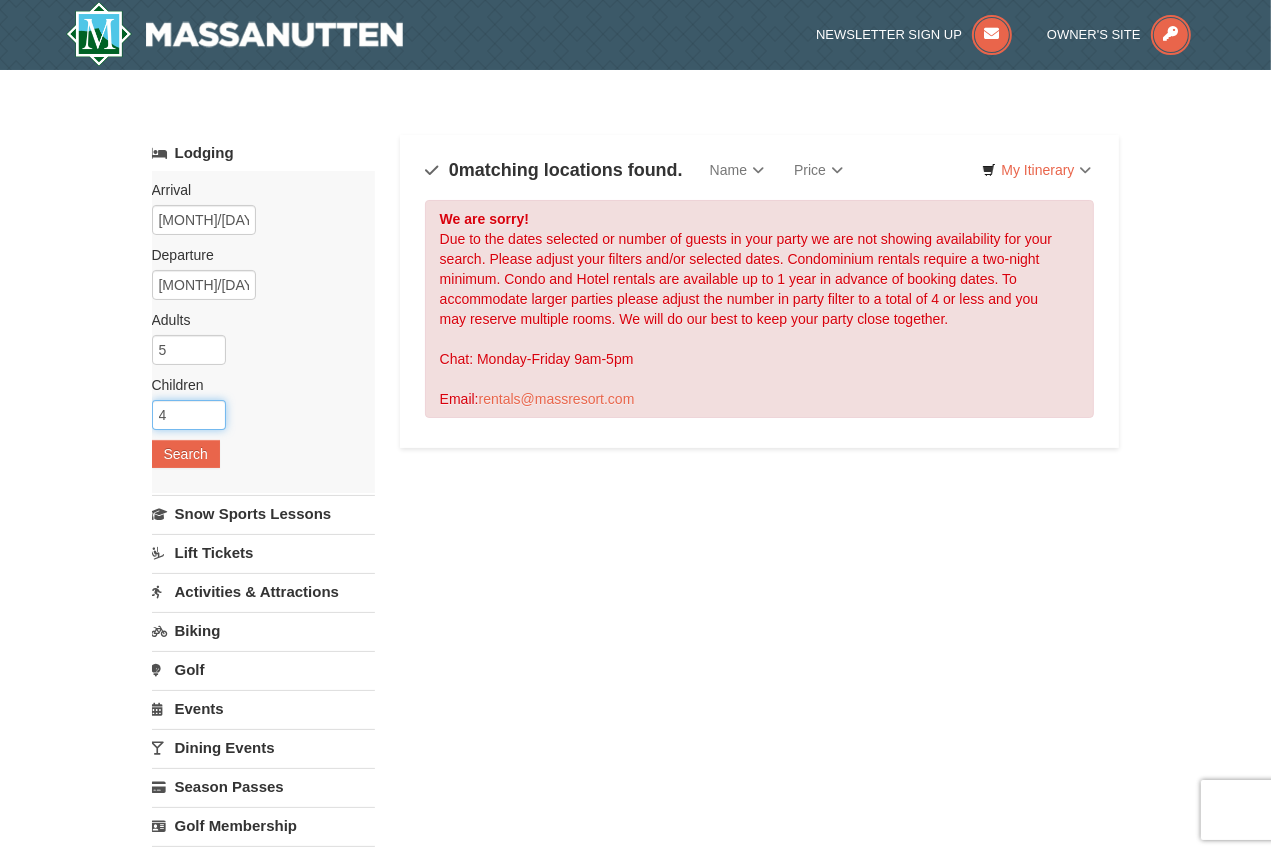 click on "4" at bounding box center (189, 415) 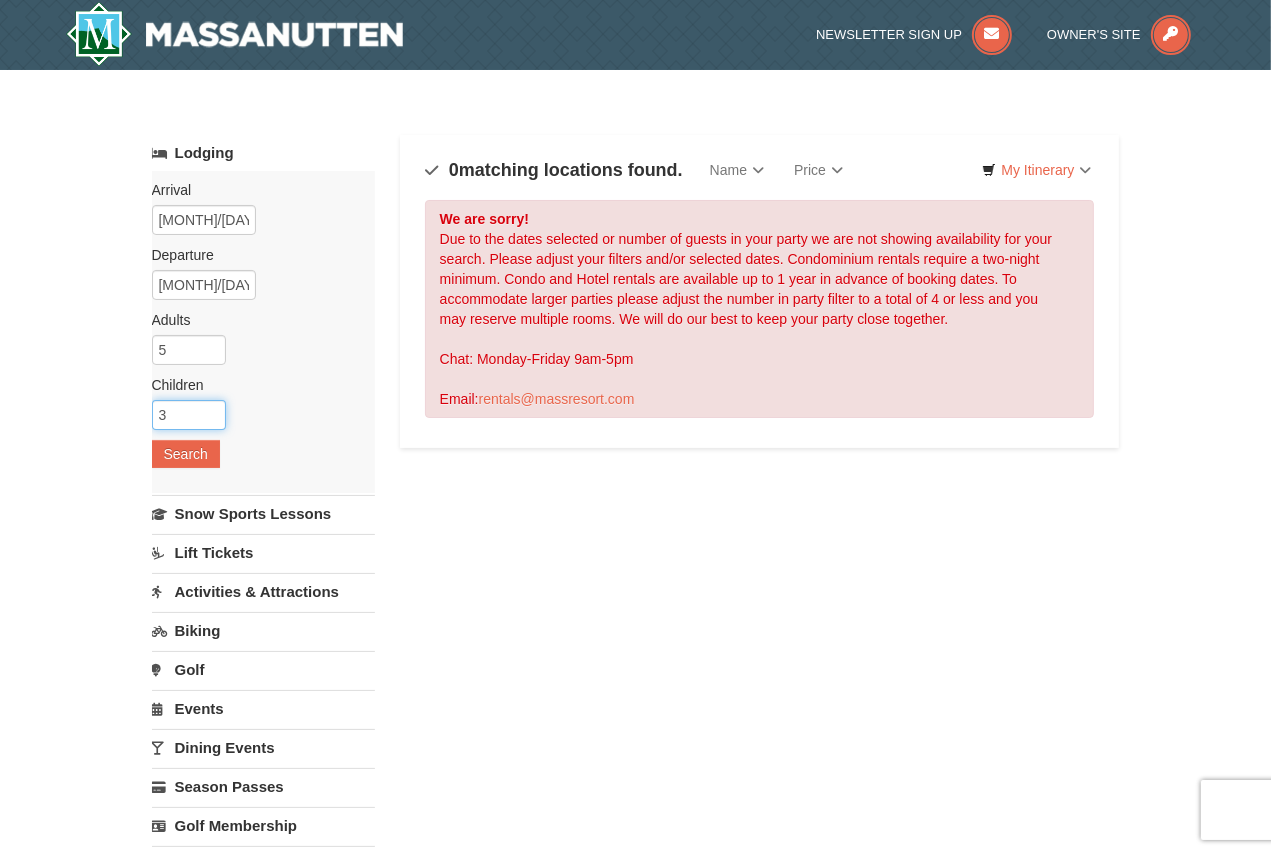 click on "3" at bounding box center (189, 415) 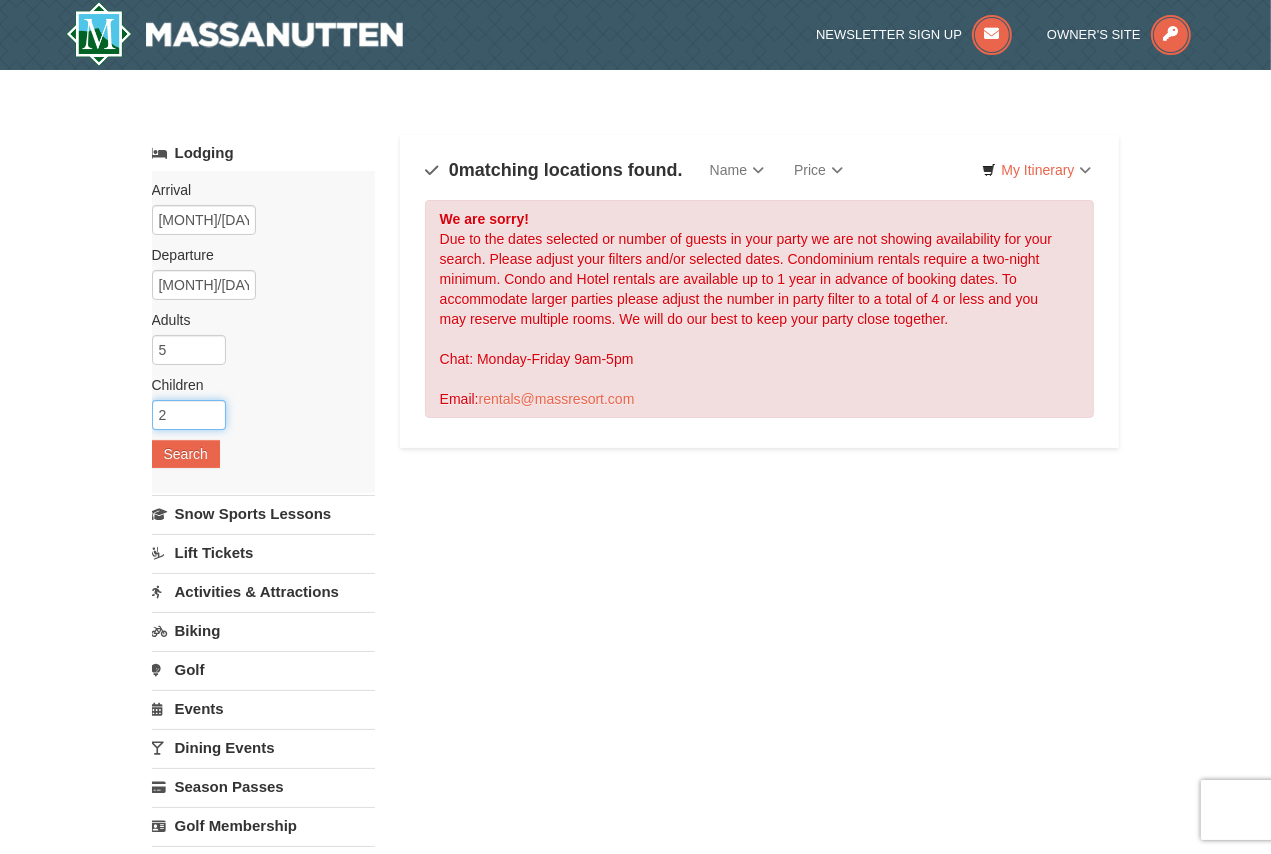 type on "2" 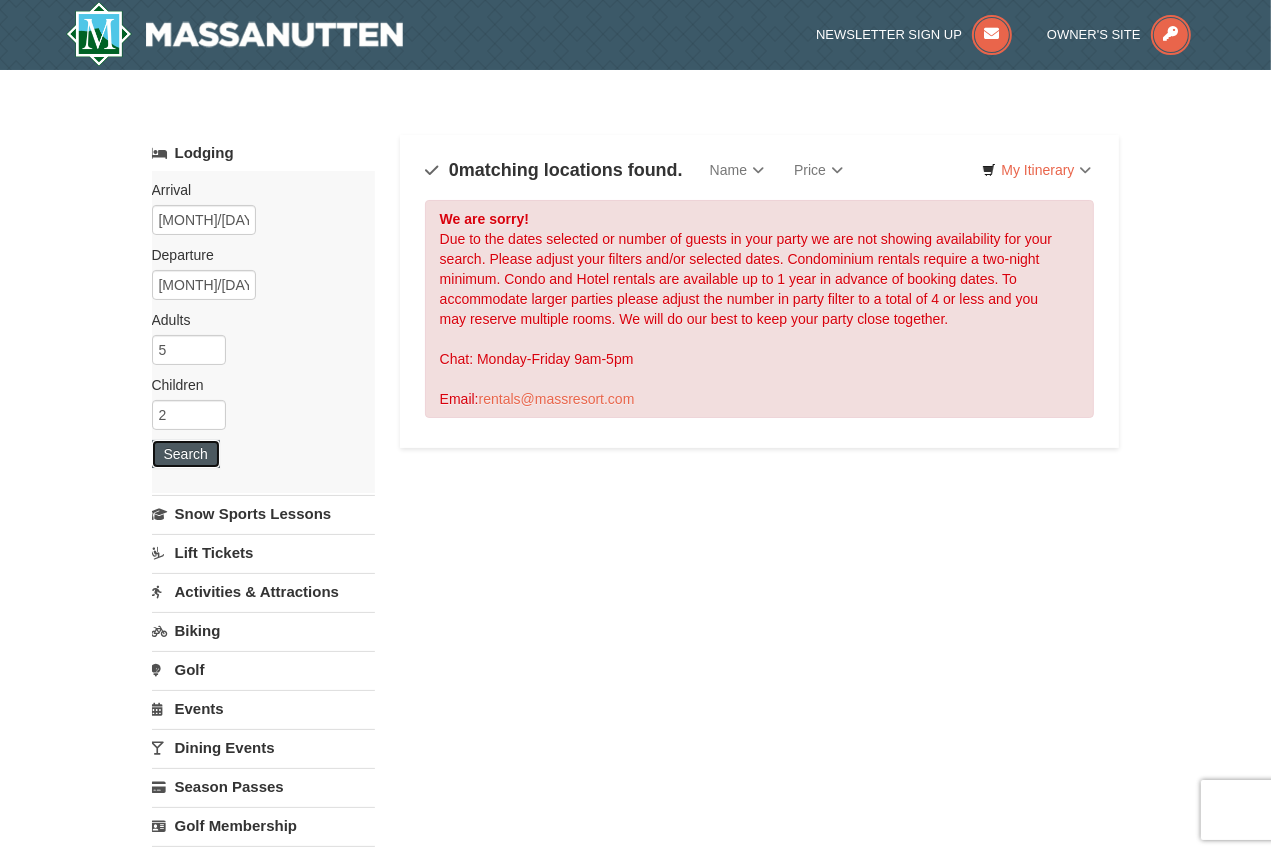 click on "Search" at bounding box center [186, 454] 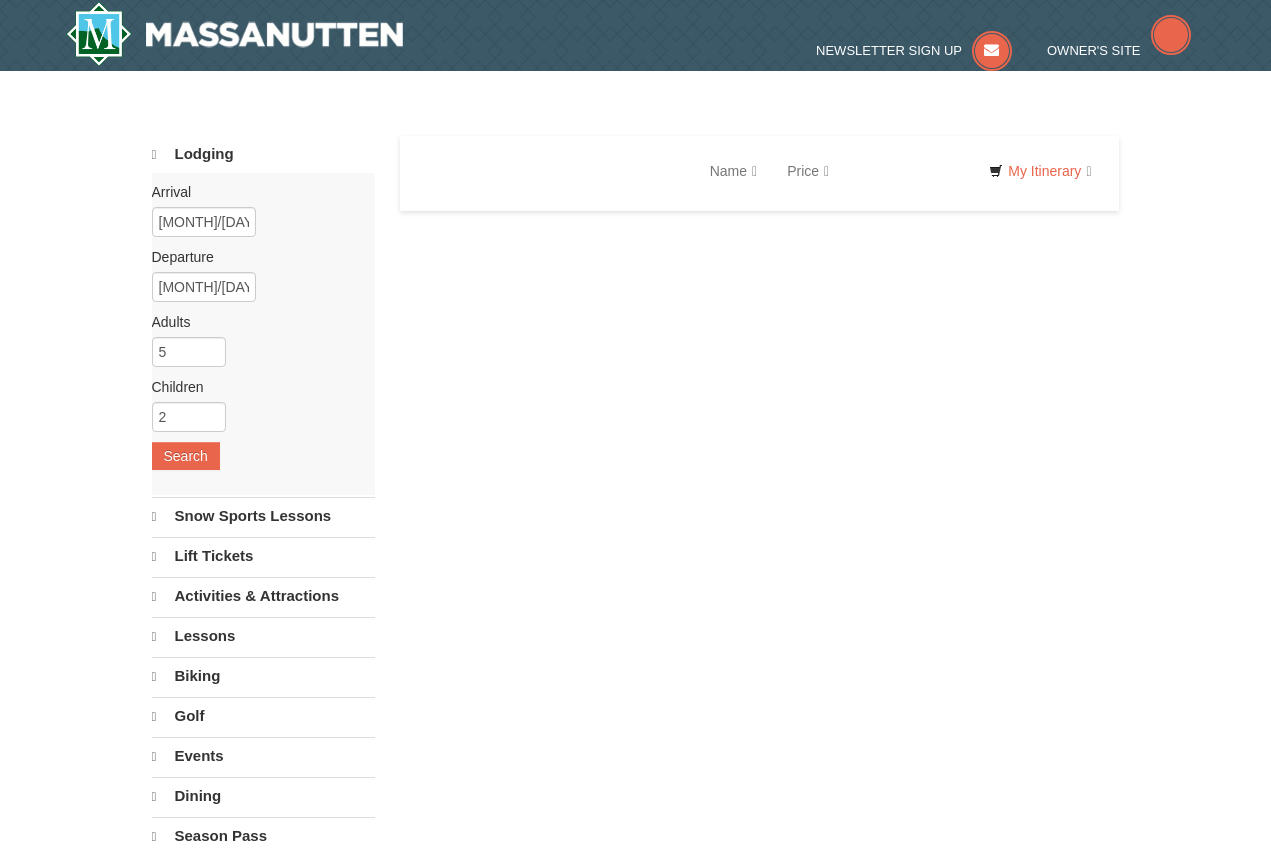 scroll, scrollTop: 0, scrollLeft: 0, axis: both 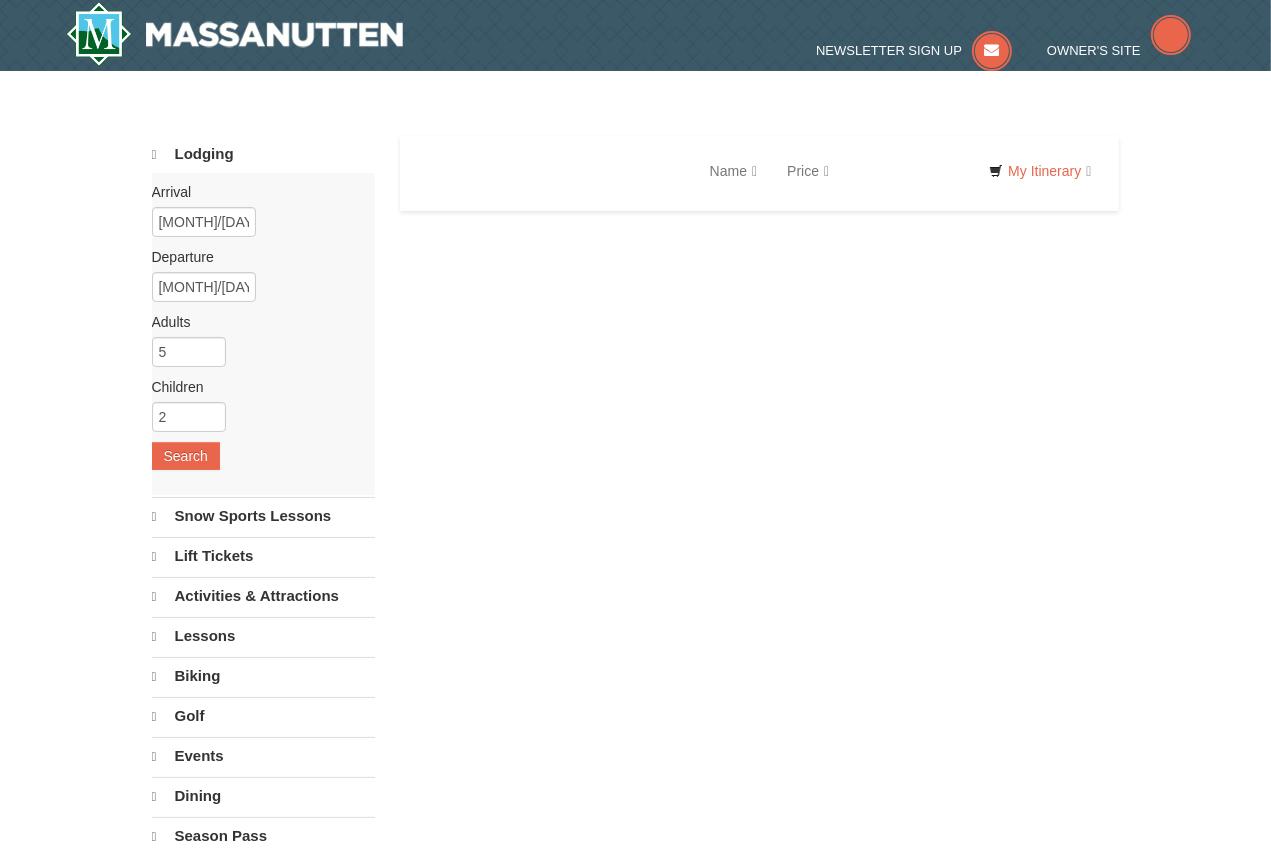 select on "8" 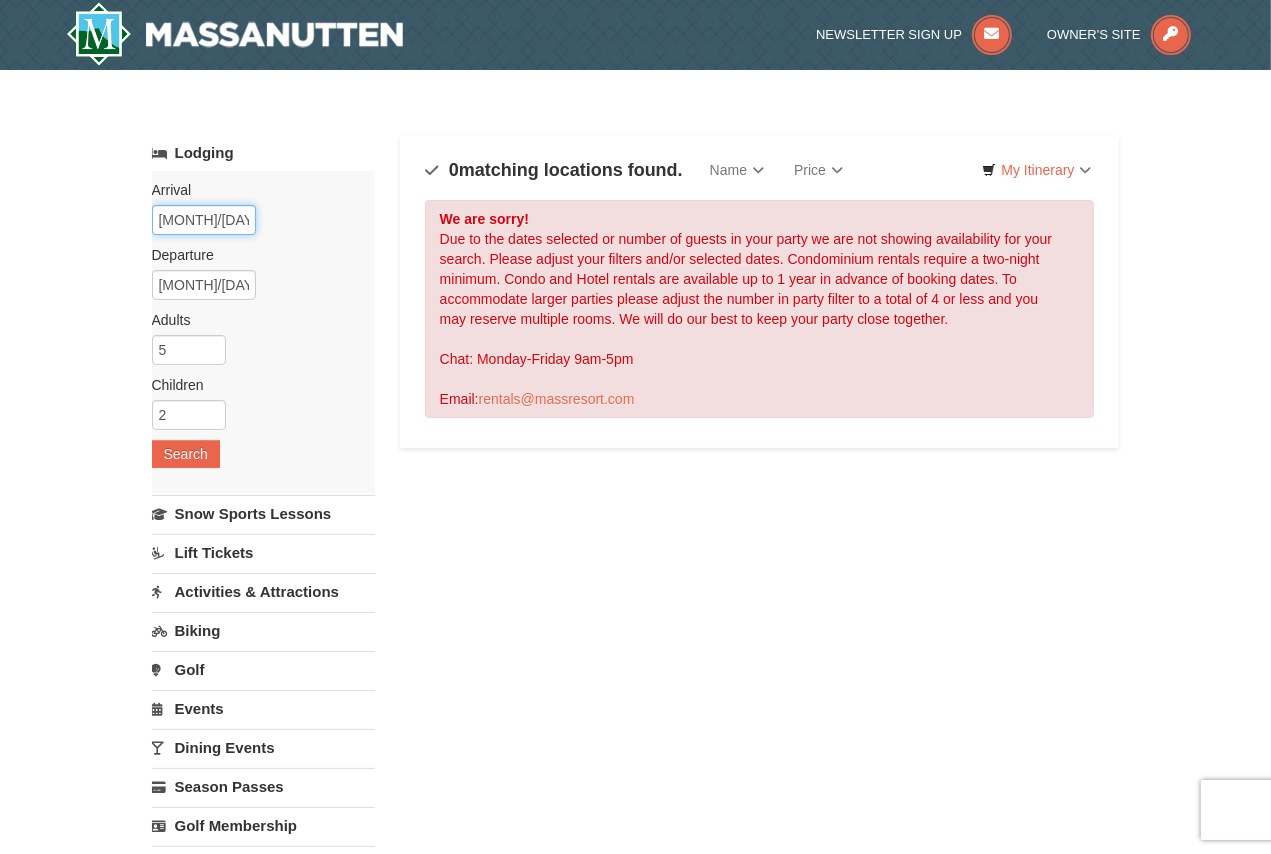 click on "12/21/2025" at bounding box center [204, 220] 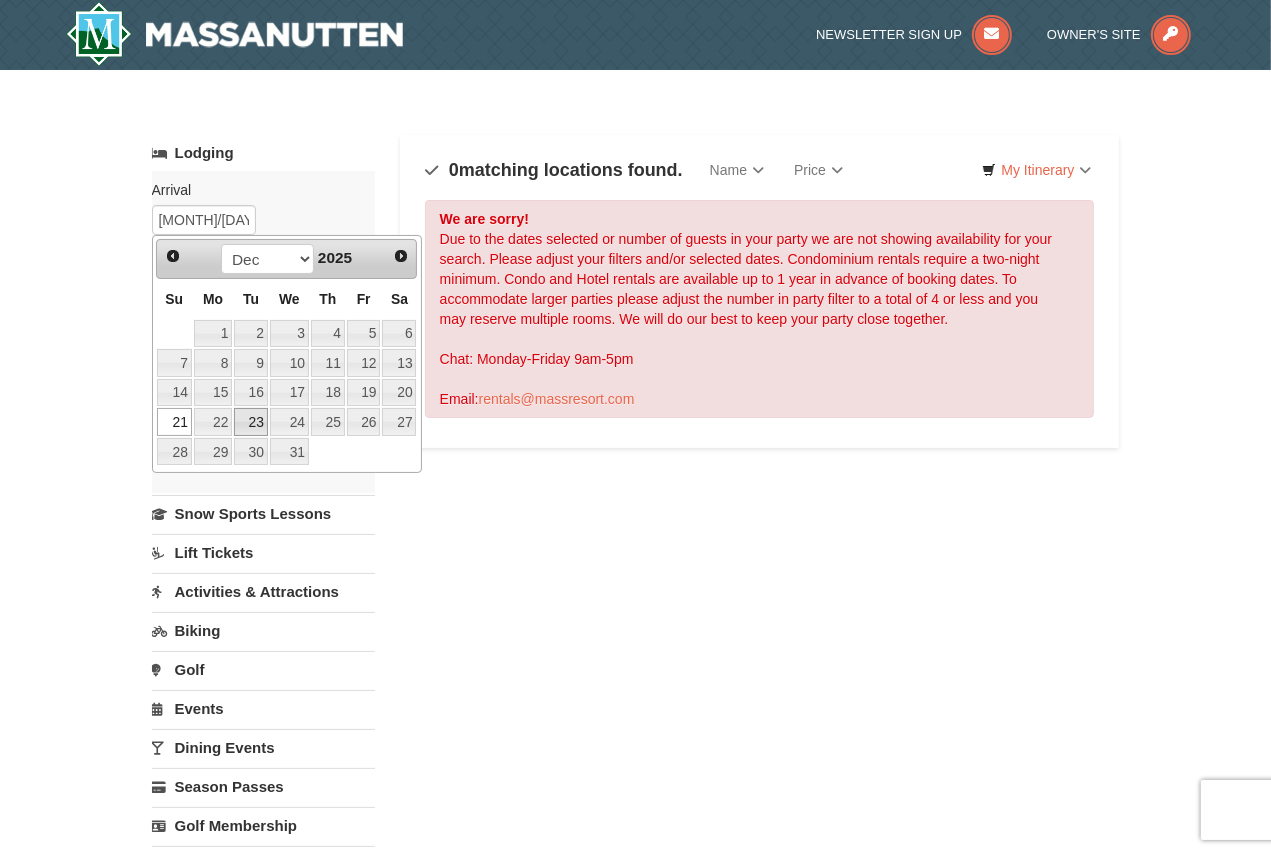 click on "23" at bounding box center [251, 422] 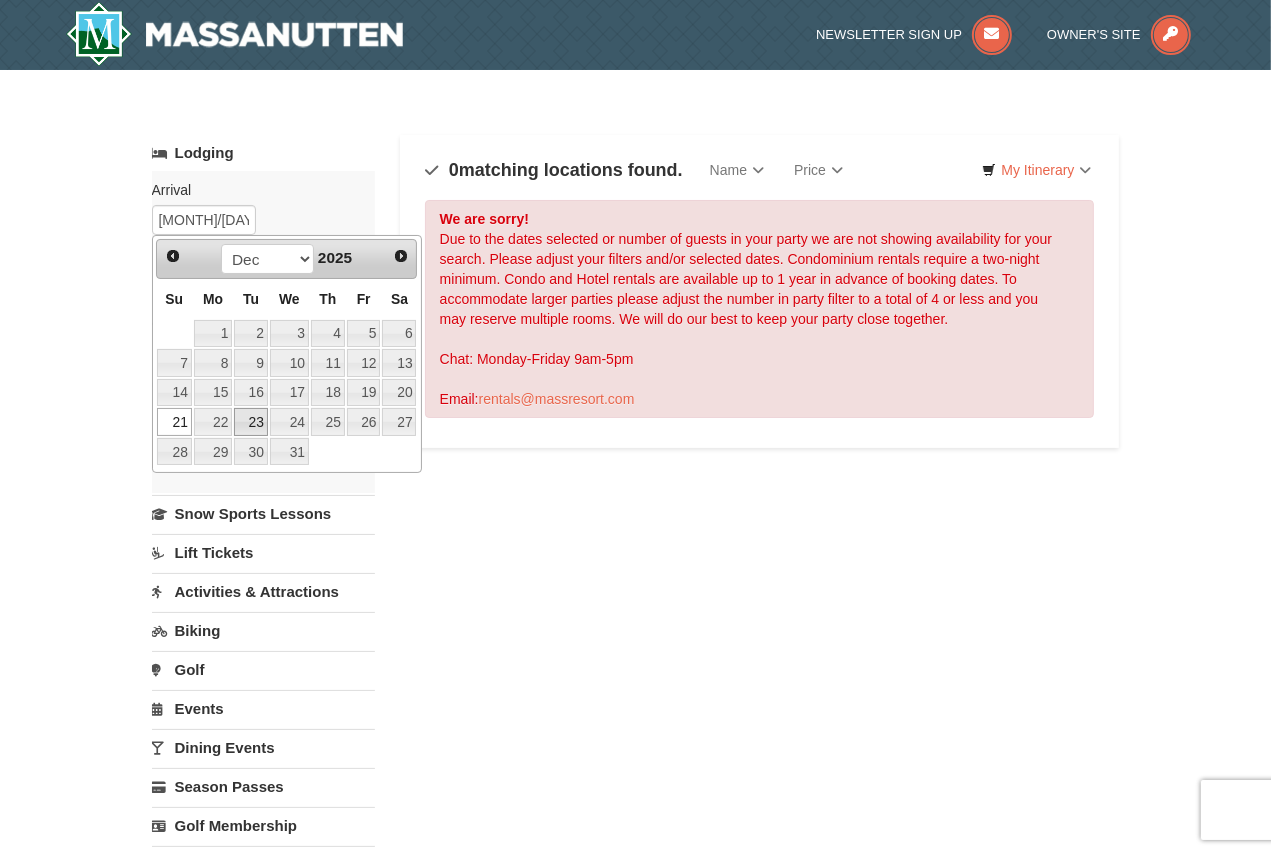 type on "[MM]/[DD]/[YYYY]" 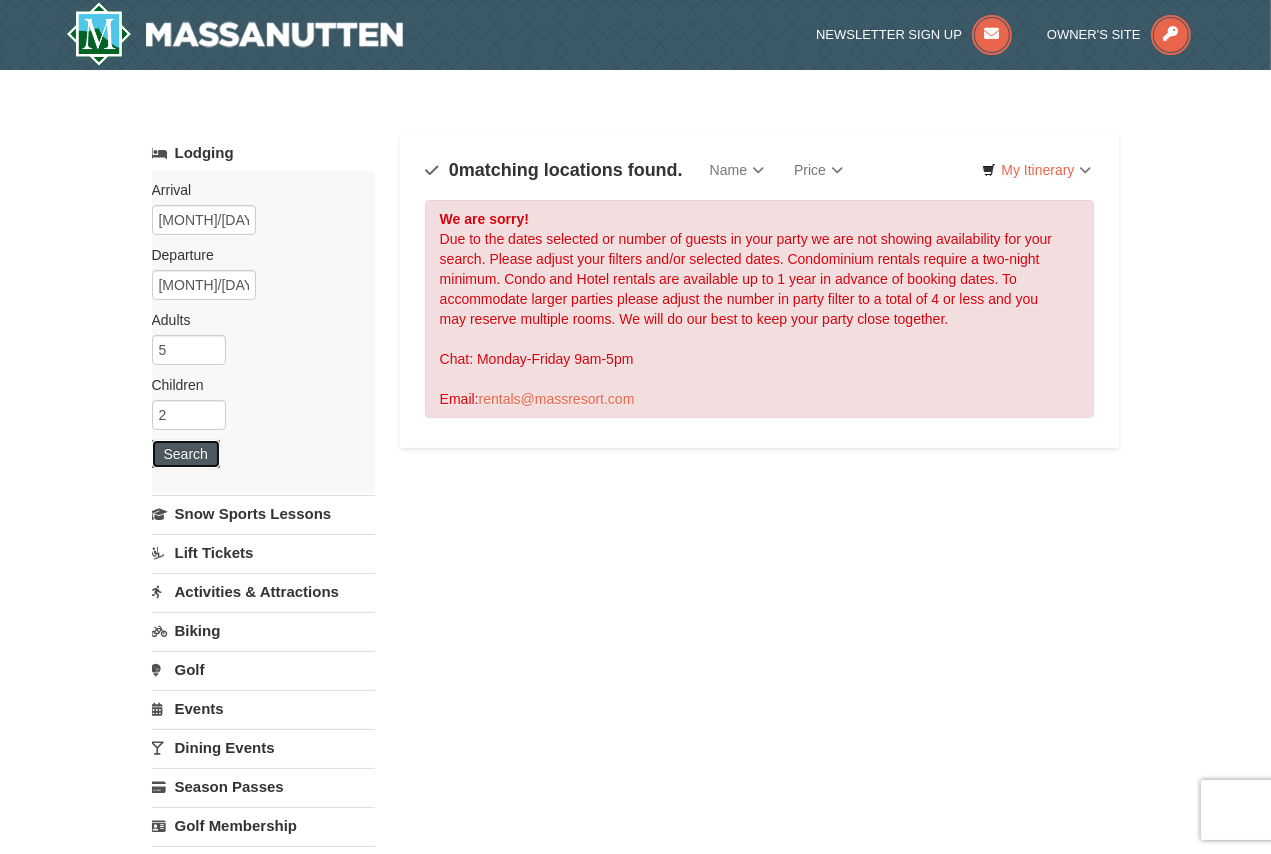 click on "Search" at bounding box center (186, 454) 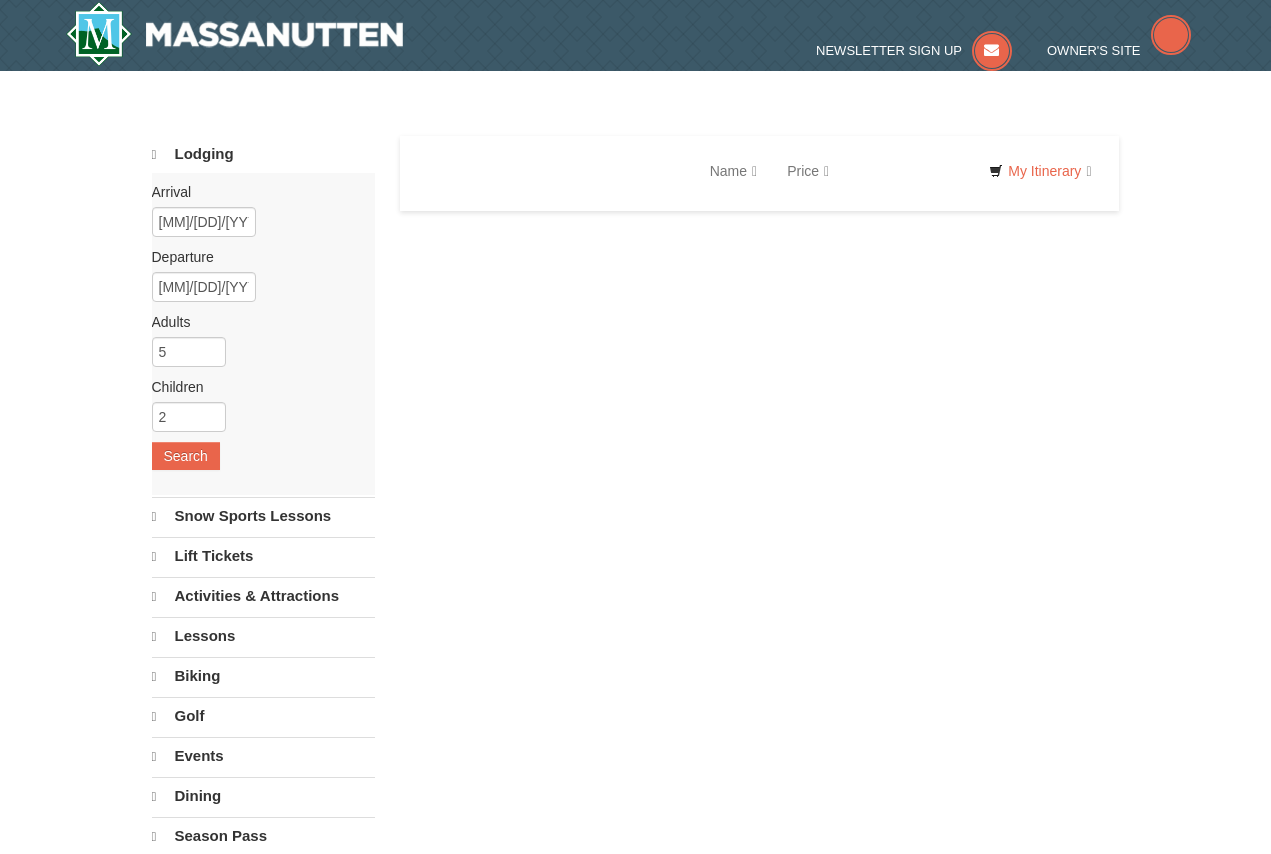 scroll, scrollTop: 0, scrollLeft: 0, axis: both 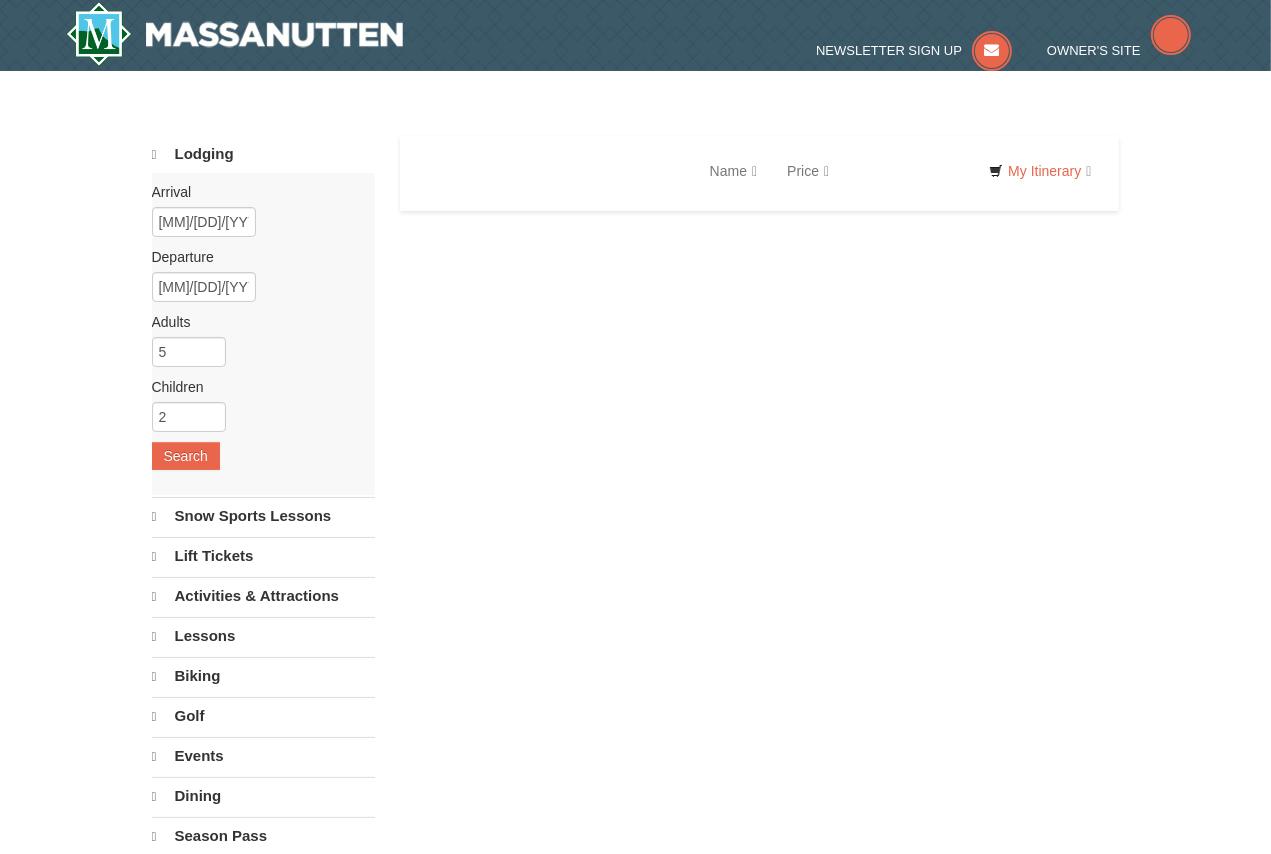 select on "8" 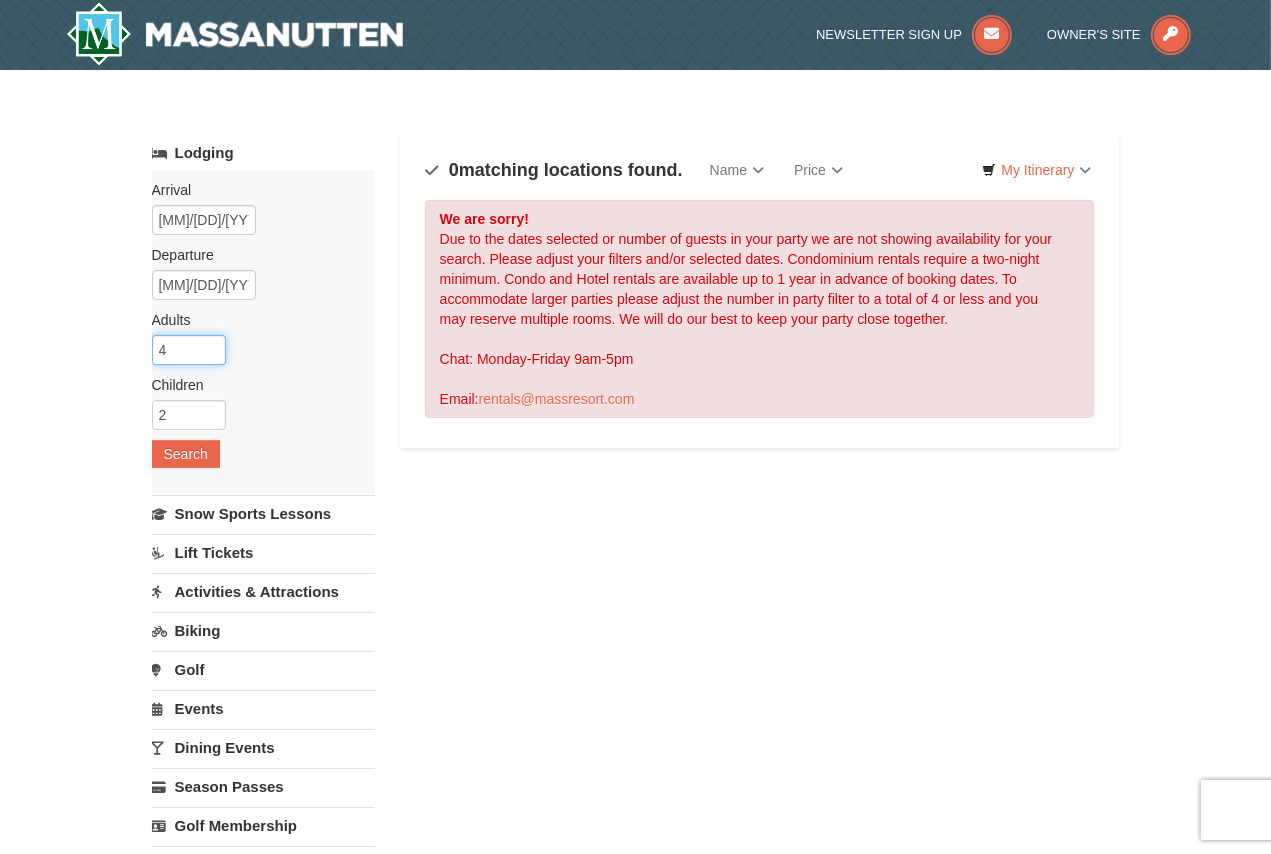 click on "4" at bounding box center (189, 350) 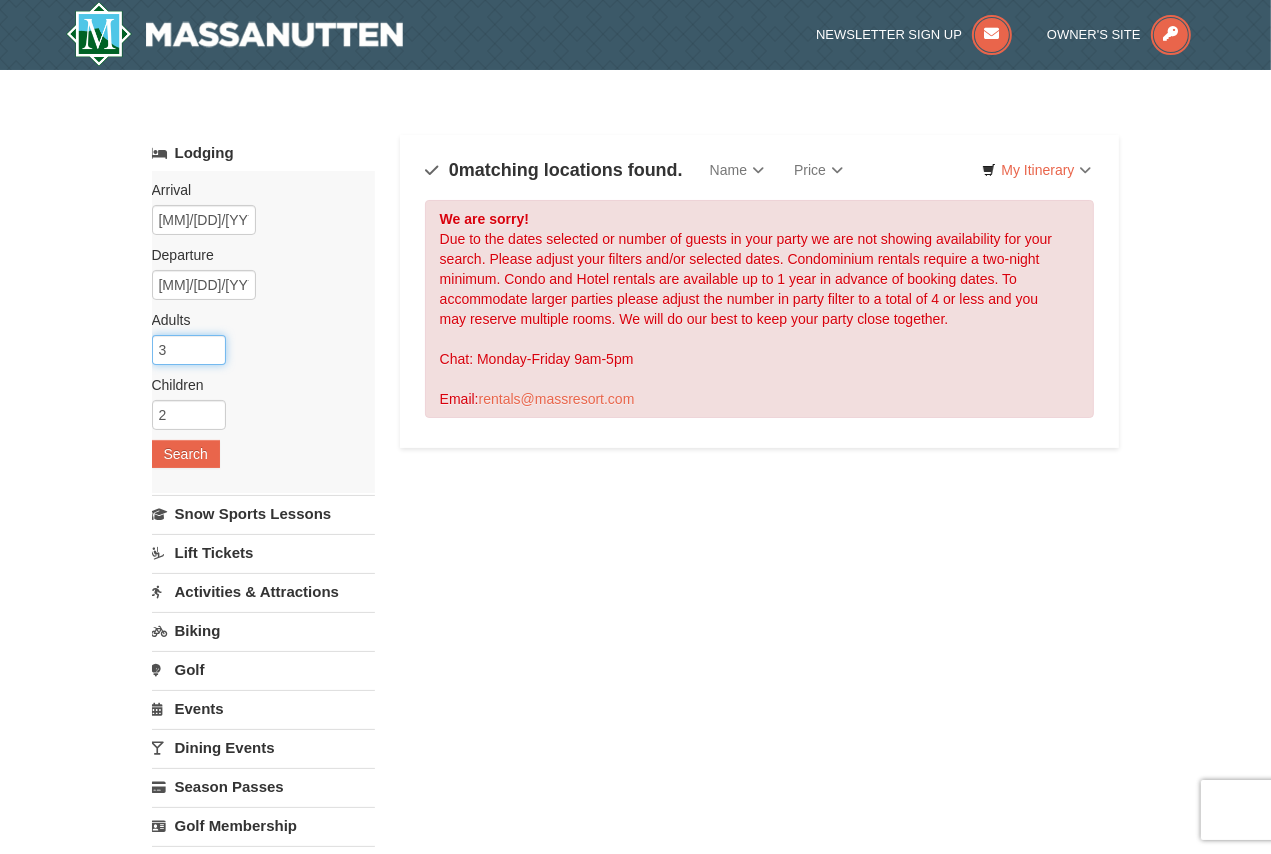 click on "3" at bounding box center (189, 350) 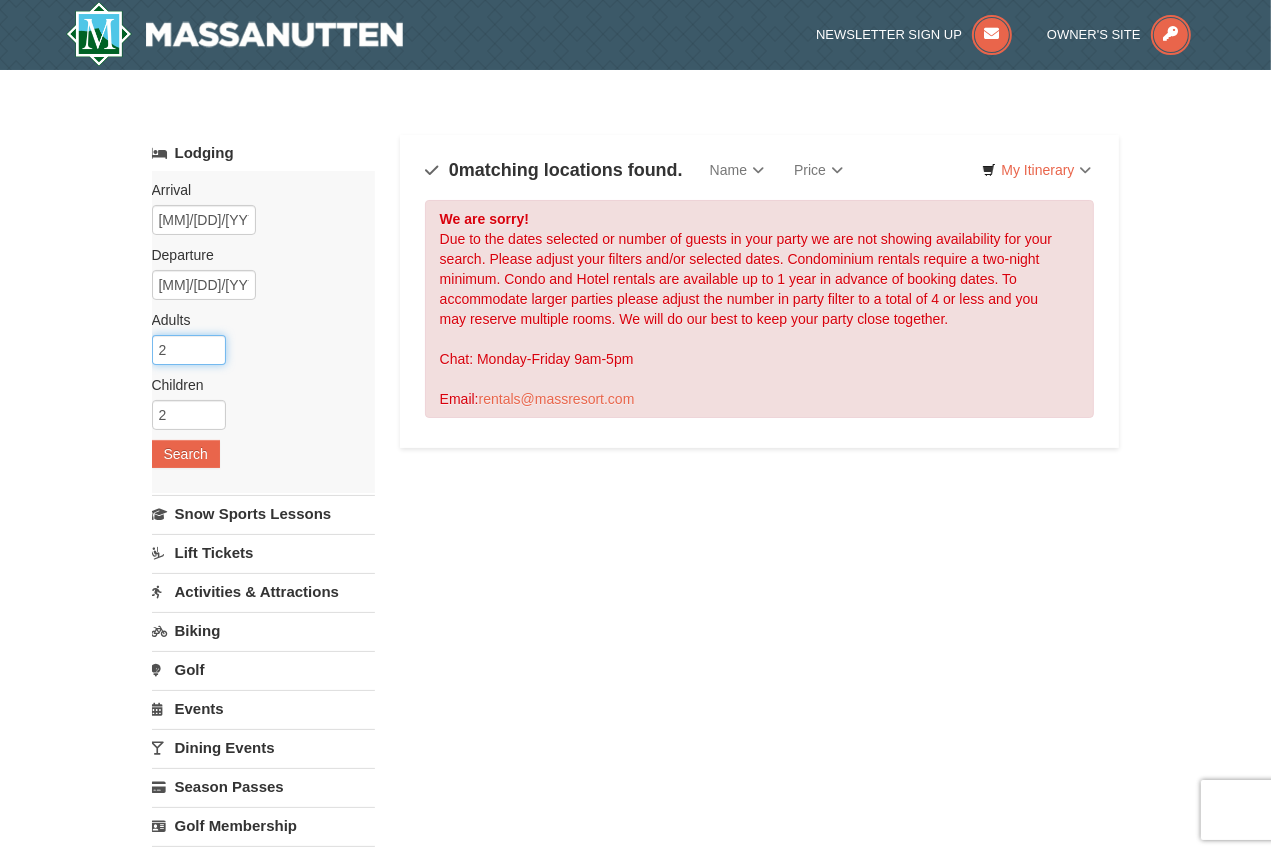 type on "2" 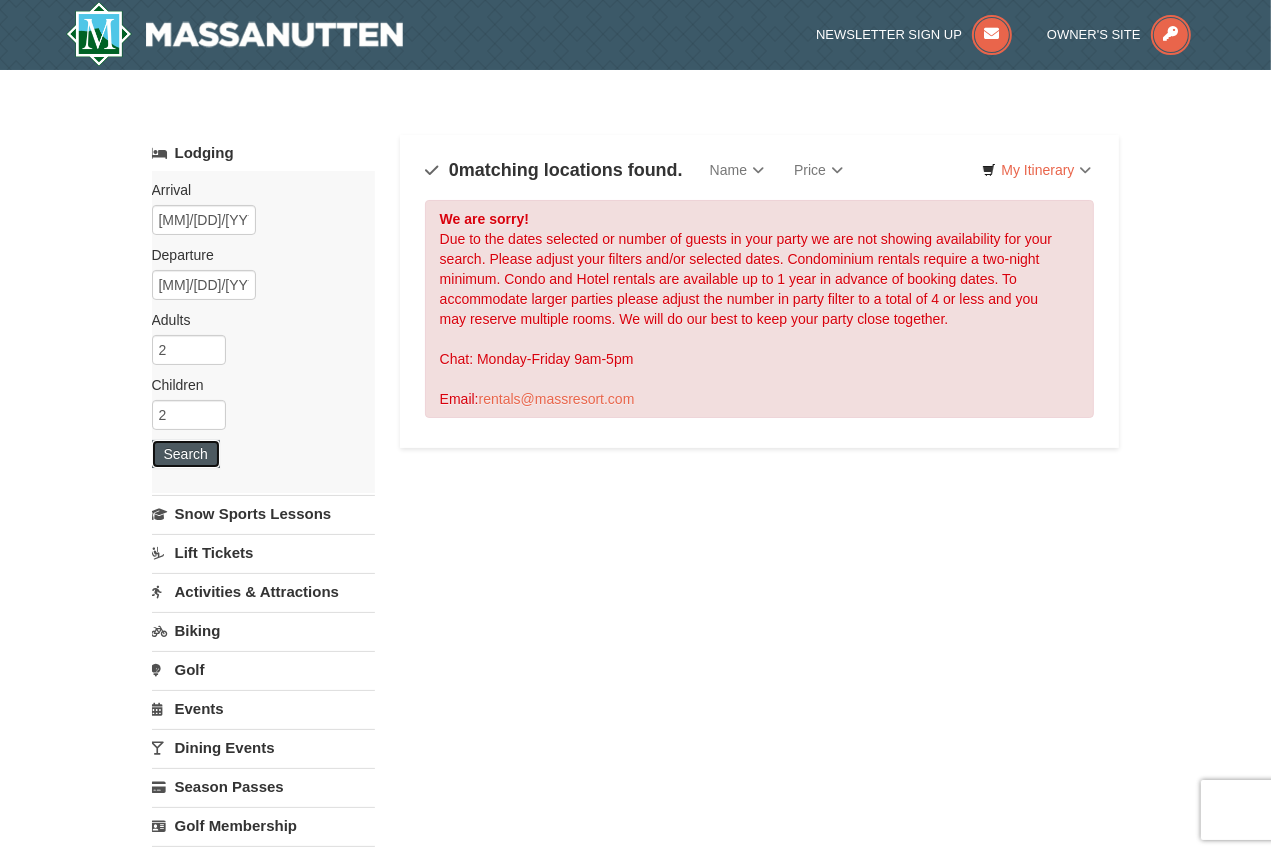 click on "Search" at bounding box center [186, 454] 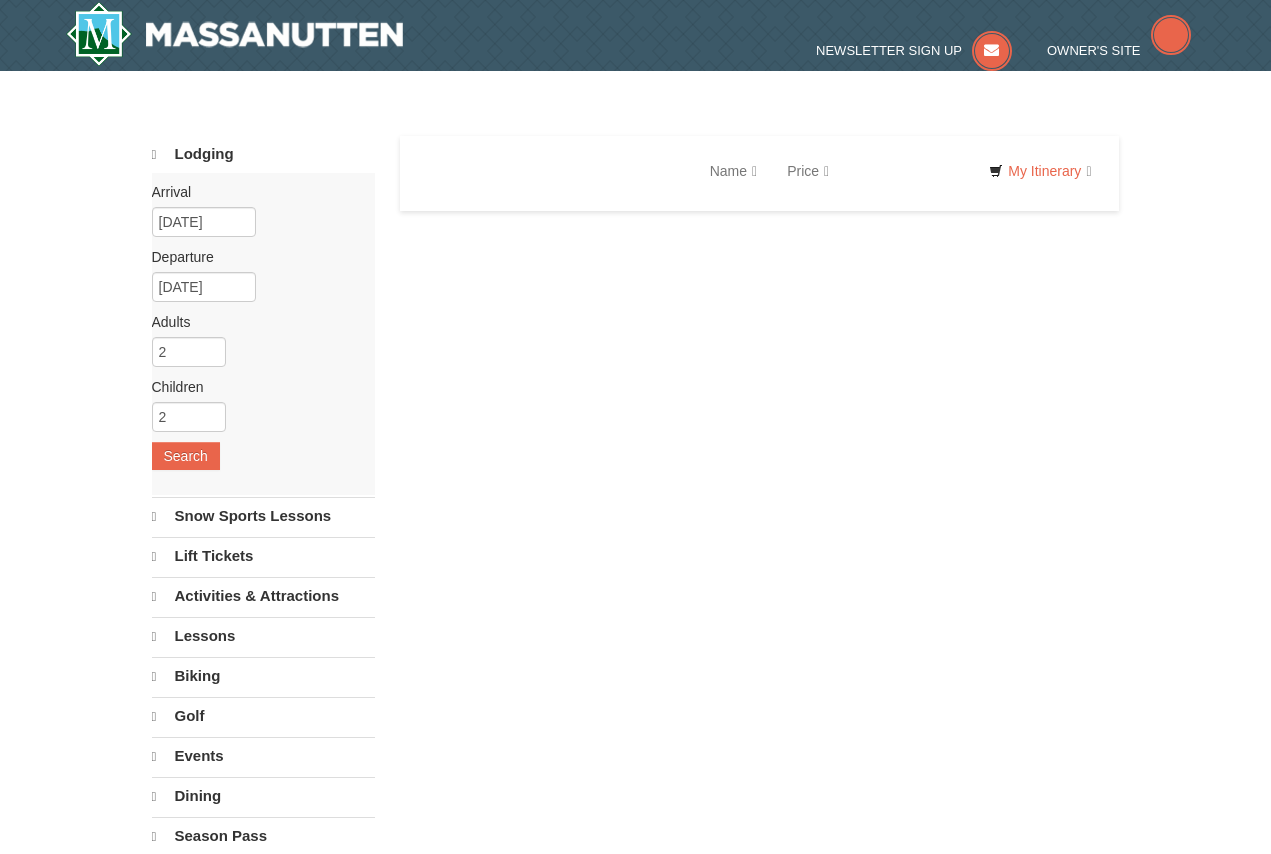 scroll, scrollTop: 0, scrollLeft: 0, axis: both 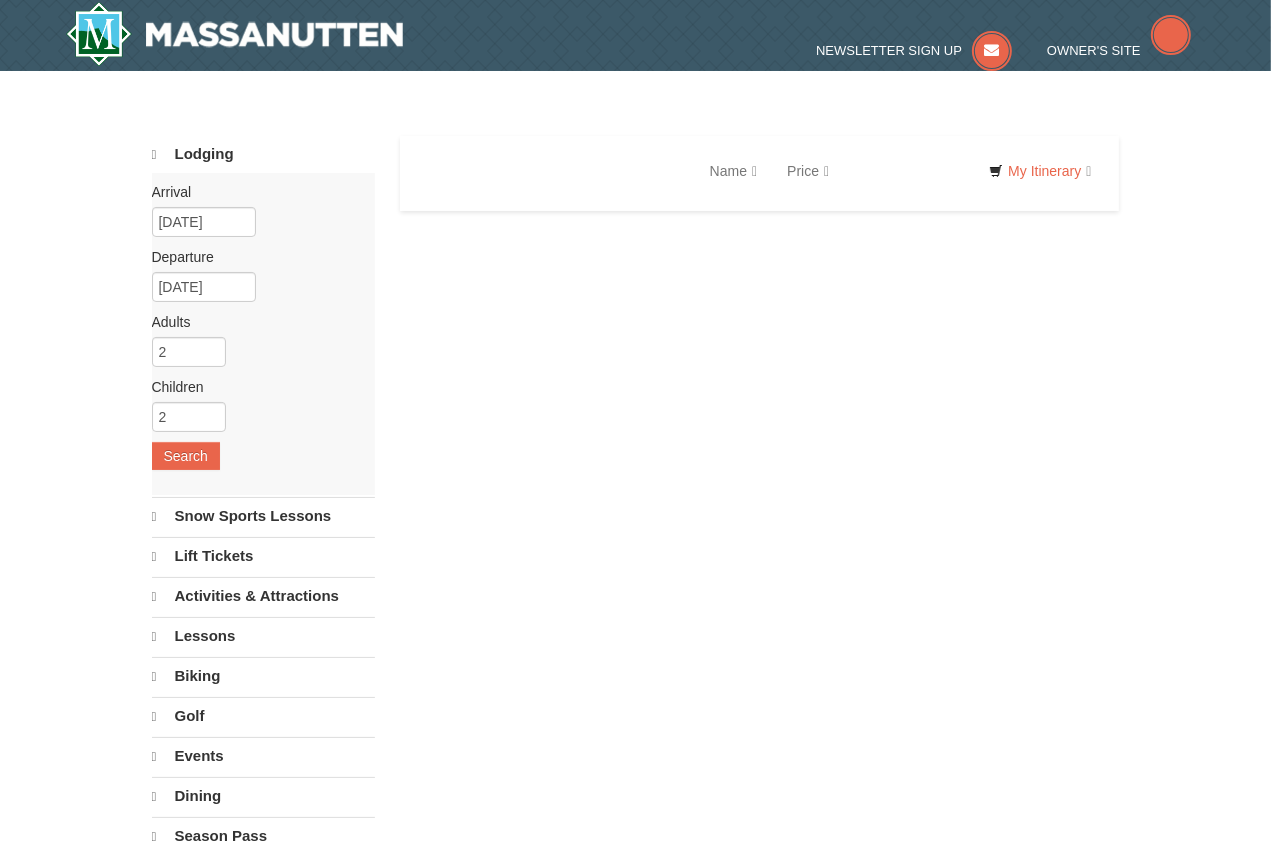 select on "8" 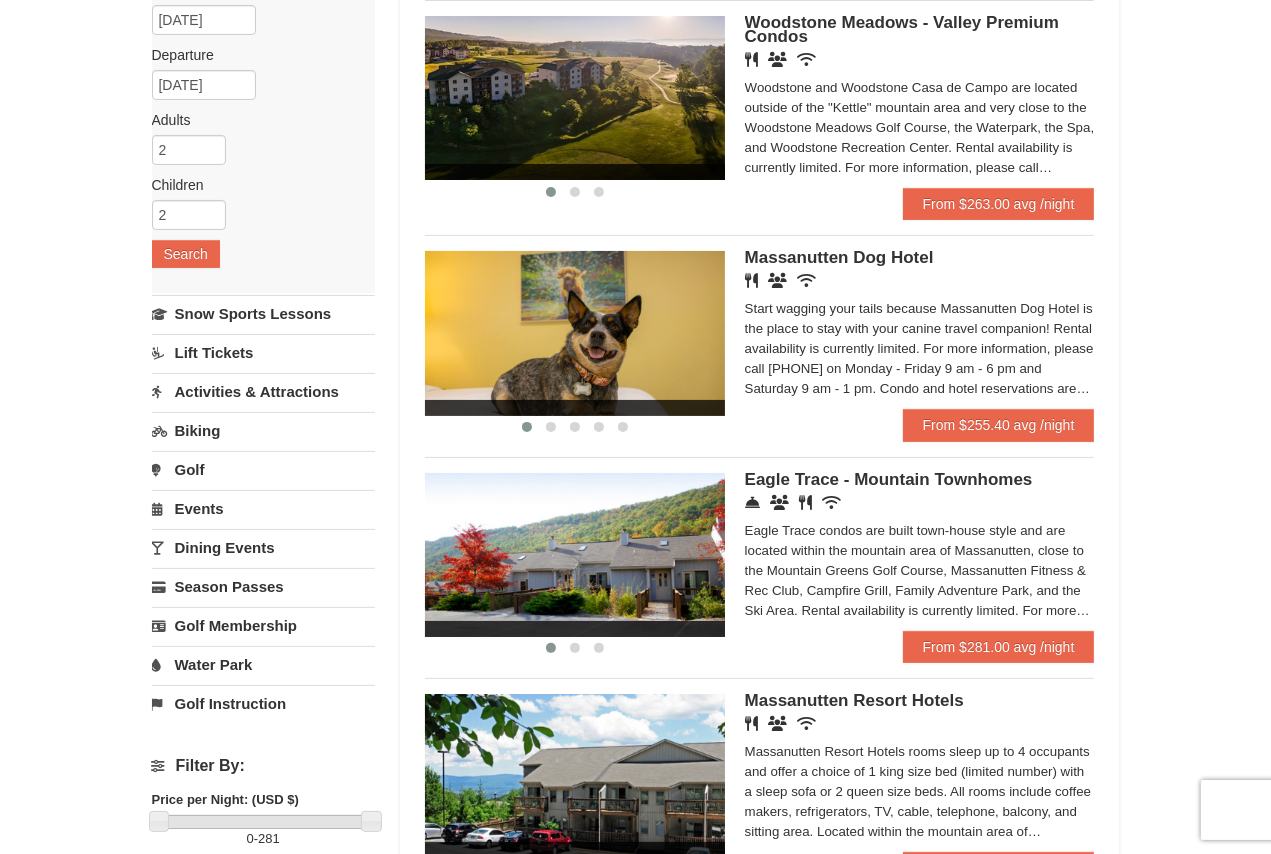 scroll, scrollTop: 100, scrollLeft: 0, axis: vertical 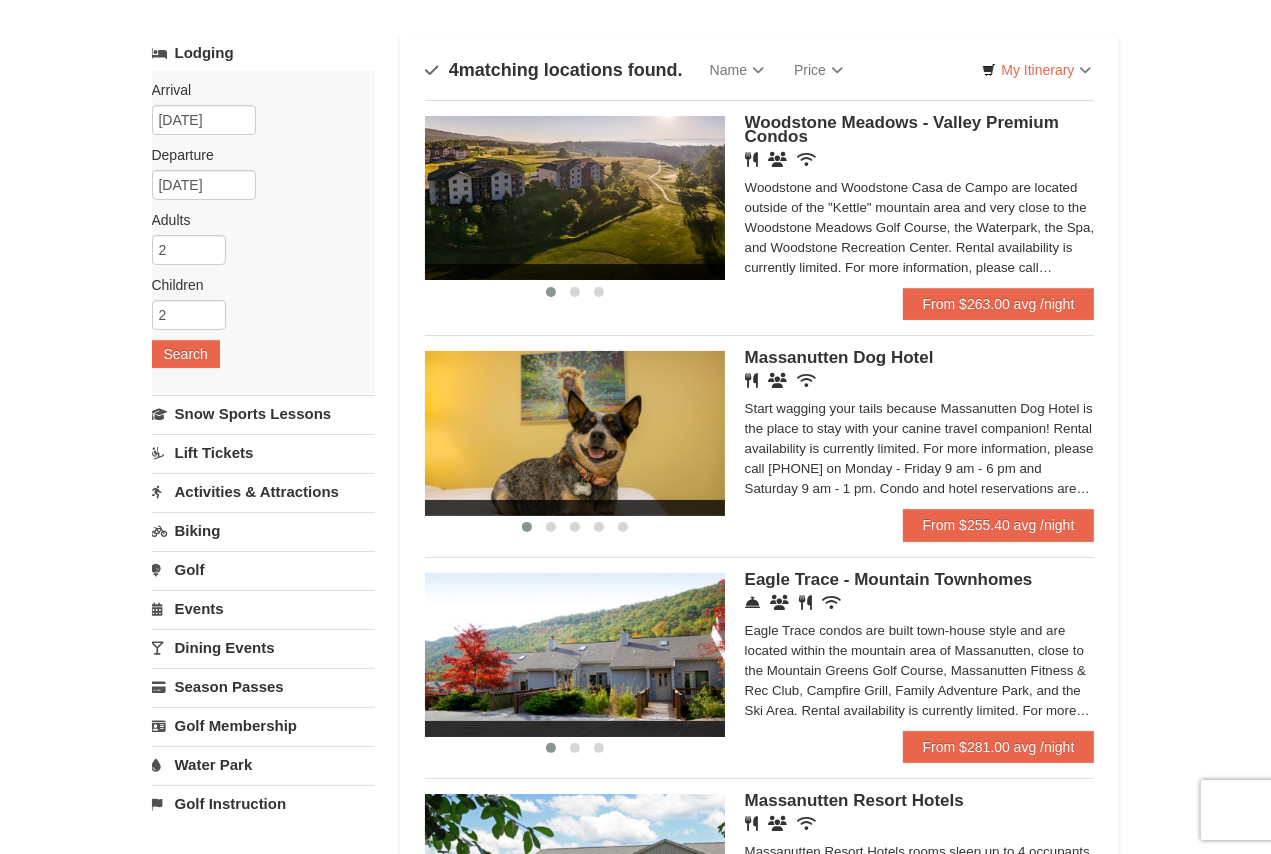 click at bounding box center (575, 655) 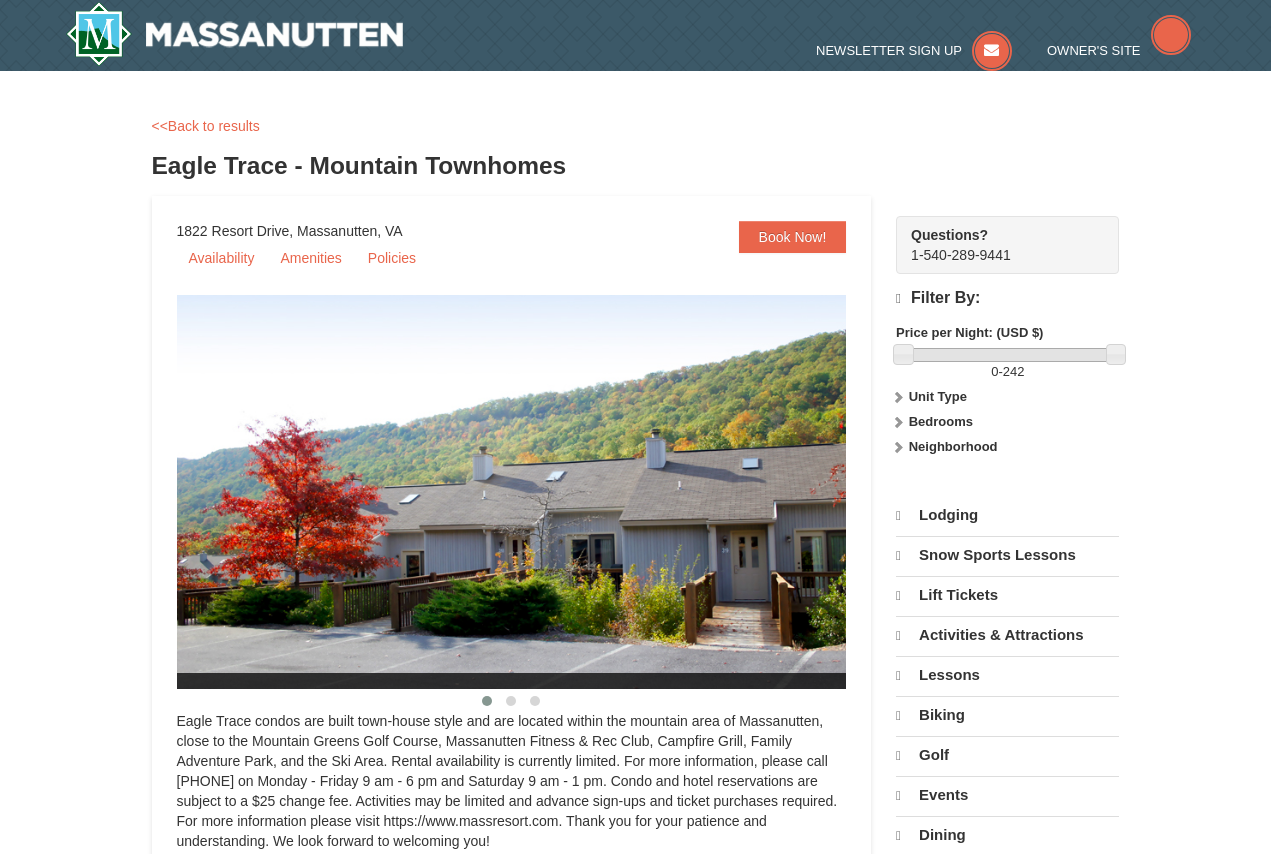 scroll, scrollTop: 0, scrollLeft: 0, axis: both 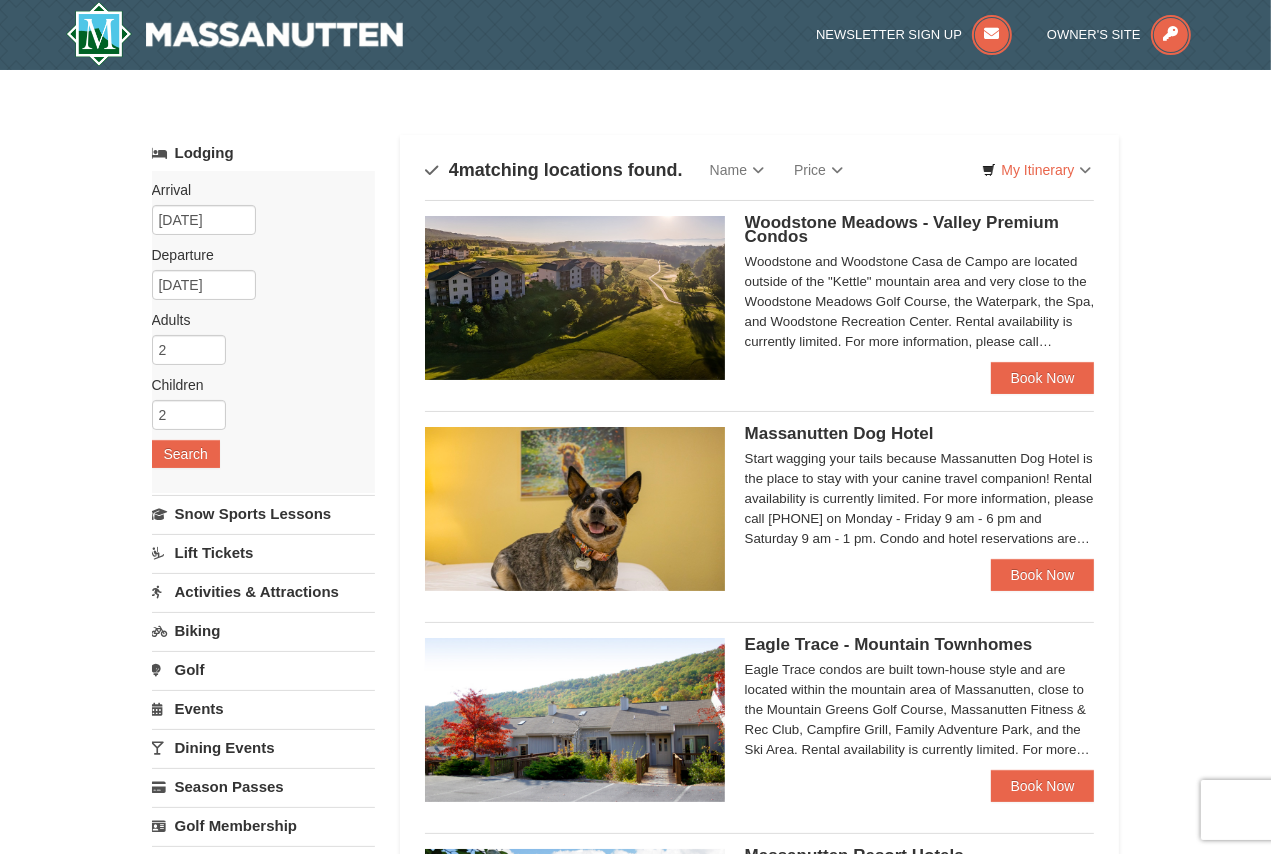 click on "Woodstone Meadows - Valley Premium Condos" at bounding box center (902, 229) 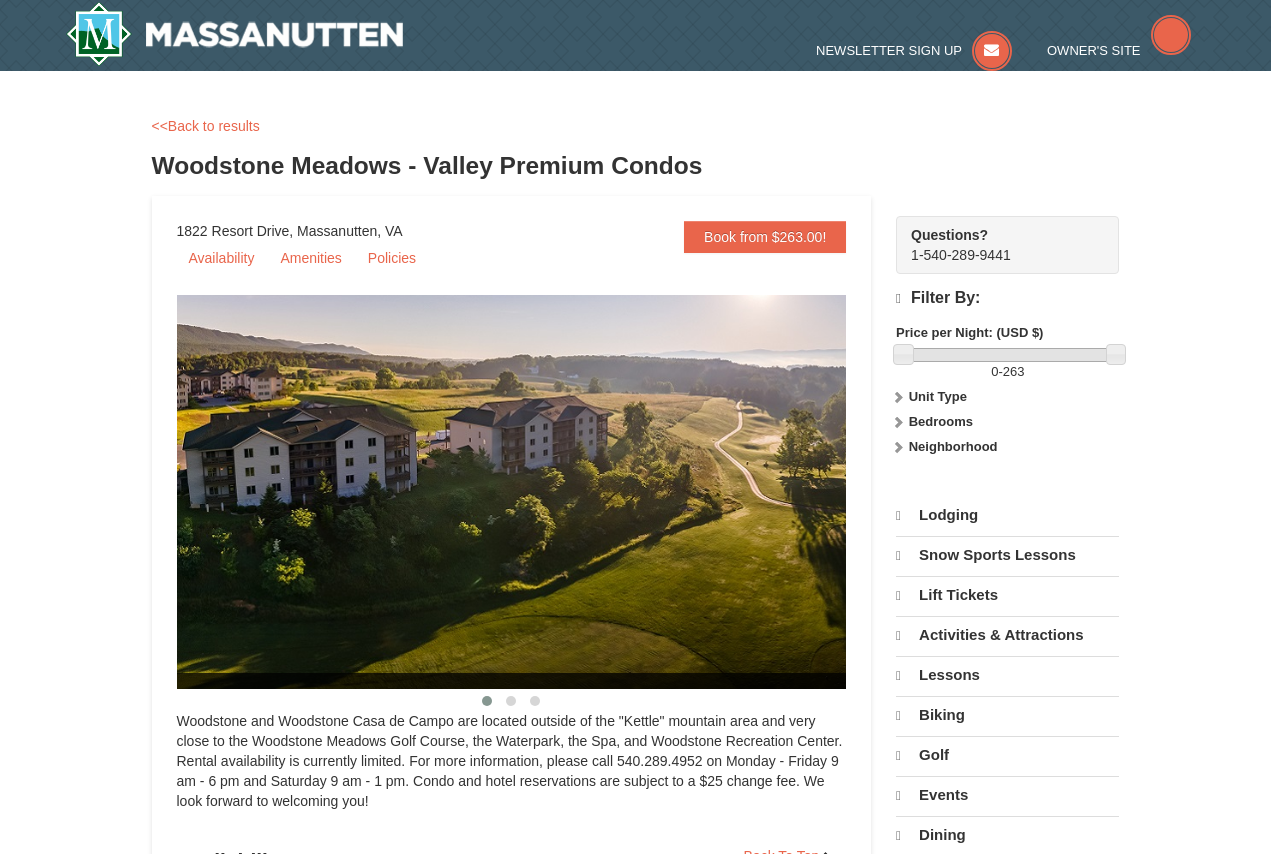 scroll, scrollTop: 0, scrollLeft: 0, axis: both 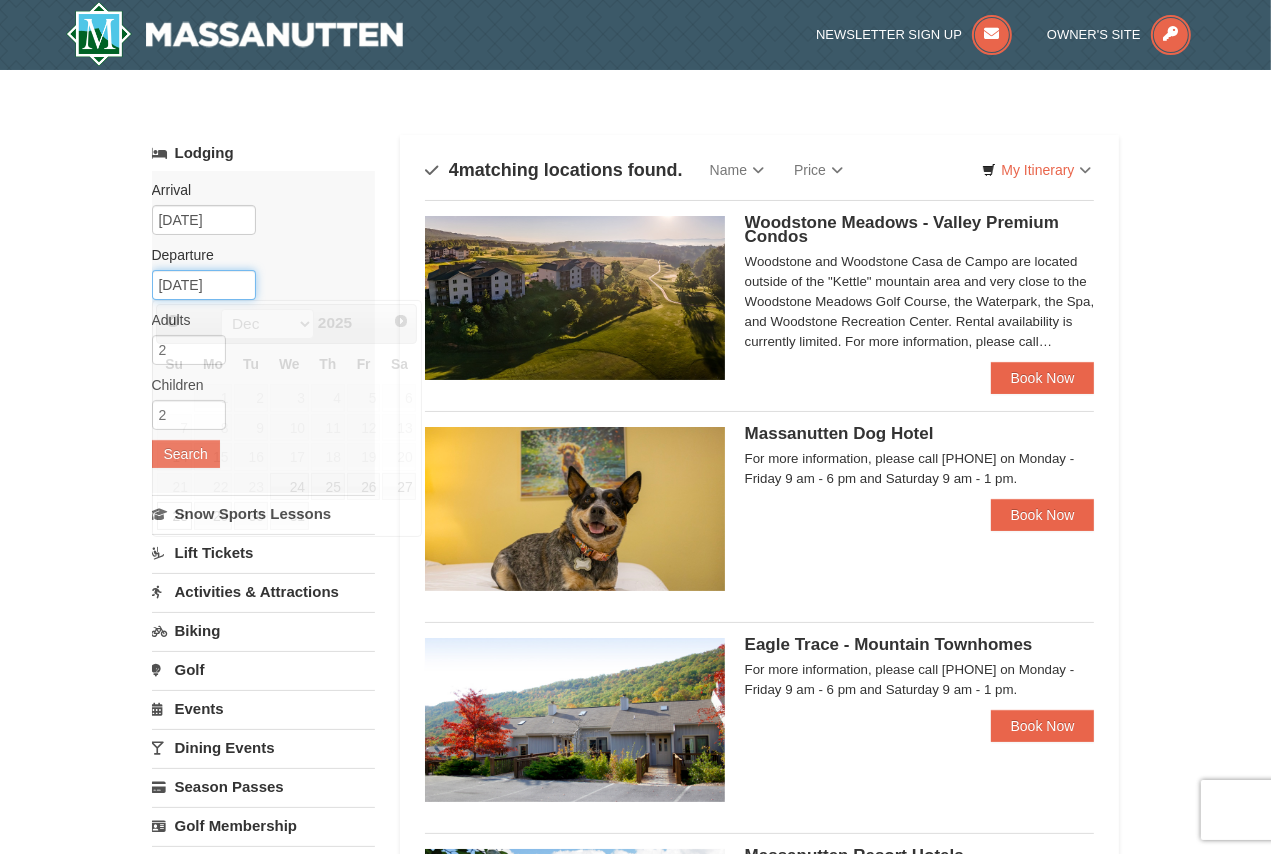 click on "12/28/2025" at bounding box center (204, 285) 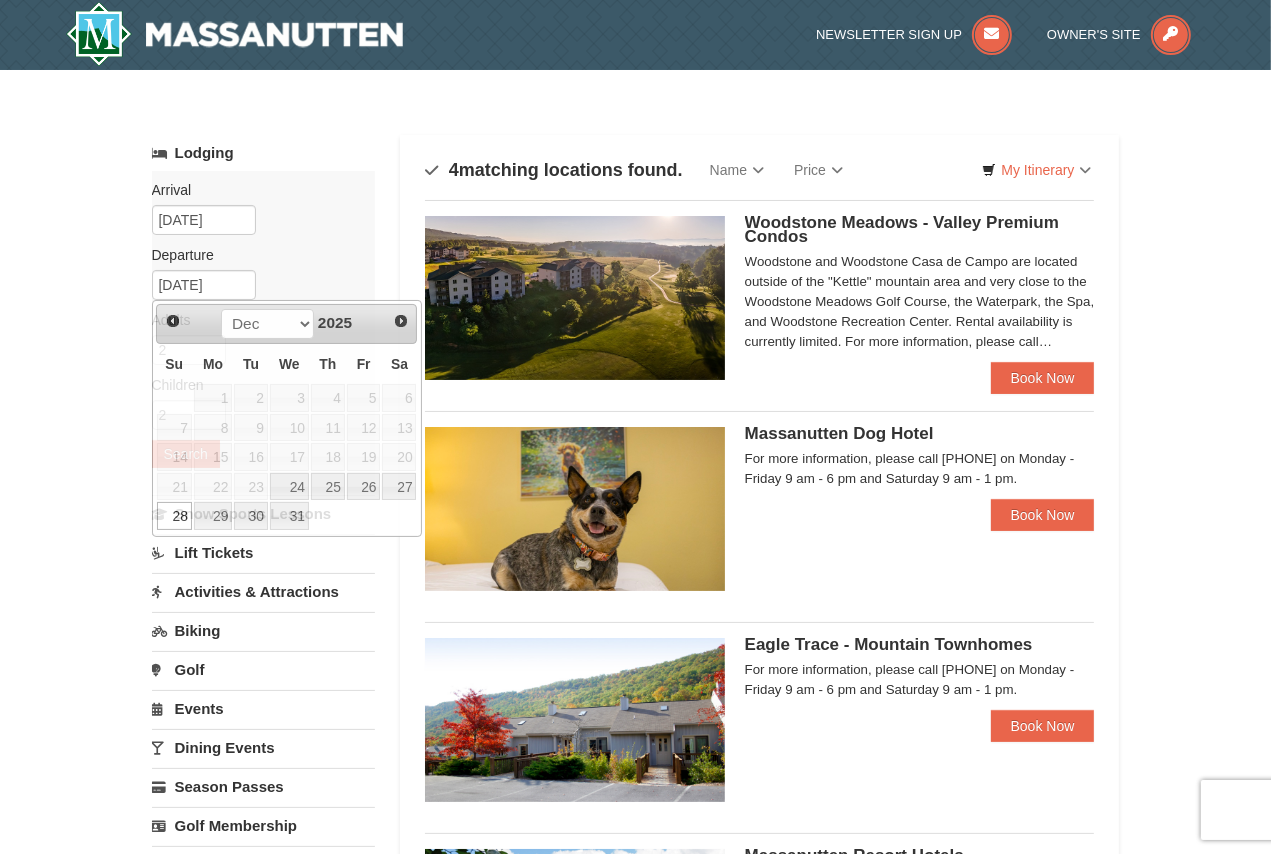 click on "×
Categories
Map
List
Filter
My Itinerary
Questions?  1-540-289-9441
Lodging
Arrival Please format dates MM/DD/YYYY Please format dates MM/DD/YYYY
12/23/2025
Departure Please format dates MM/DD/YYYY Please format dates MM/DD/YYYY
12/28/2025
Adults 2 2 May" at bounding box center [635, 639] 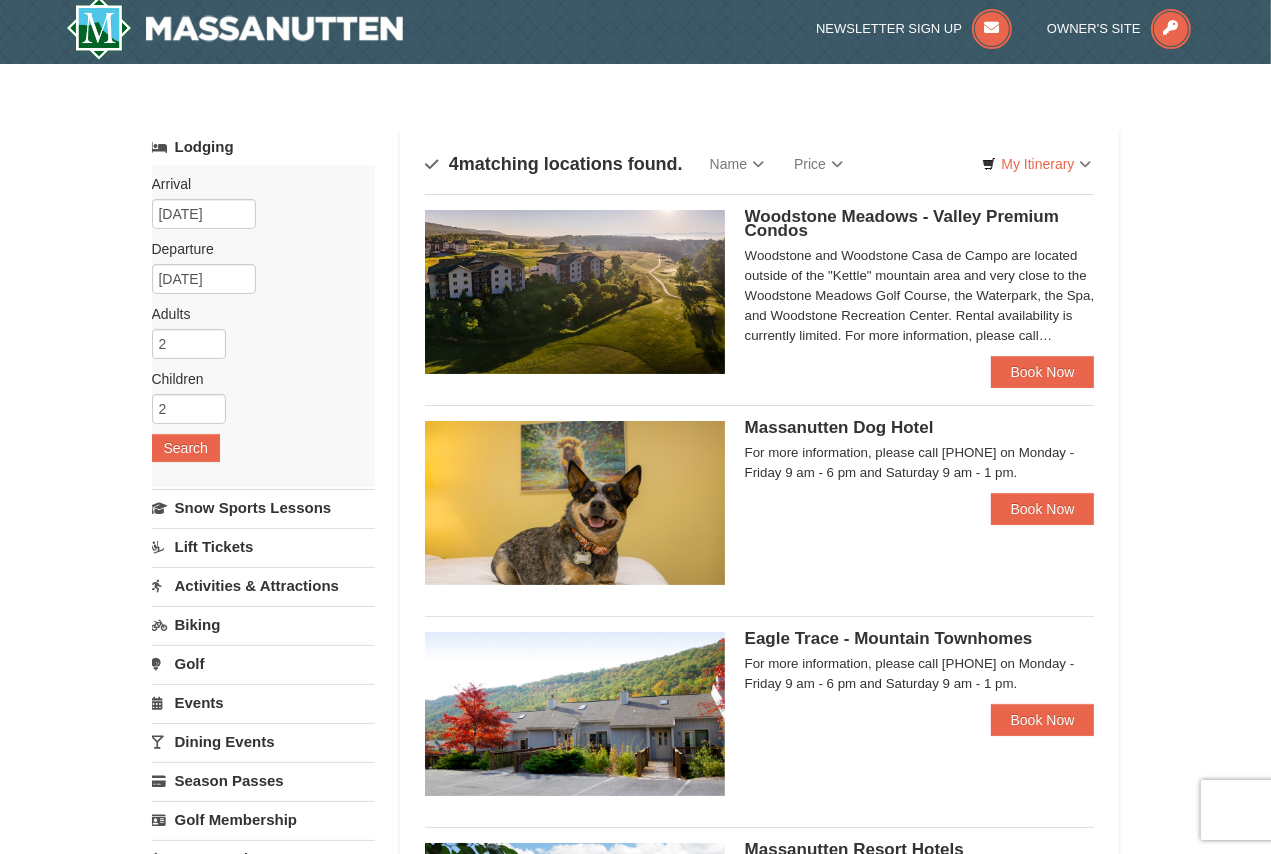 scroll, scrollTop: 0, scrollLeft: 0, axis: both 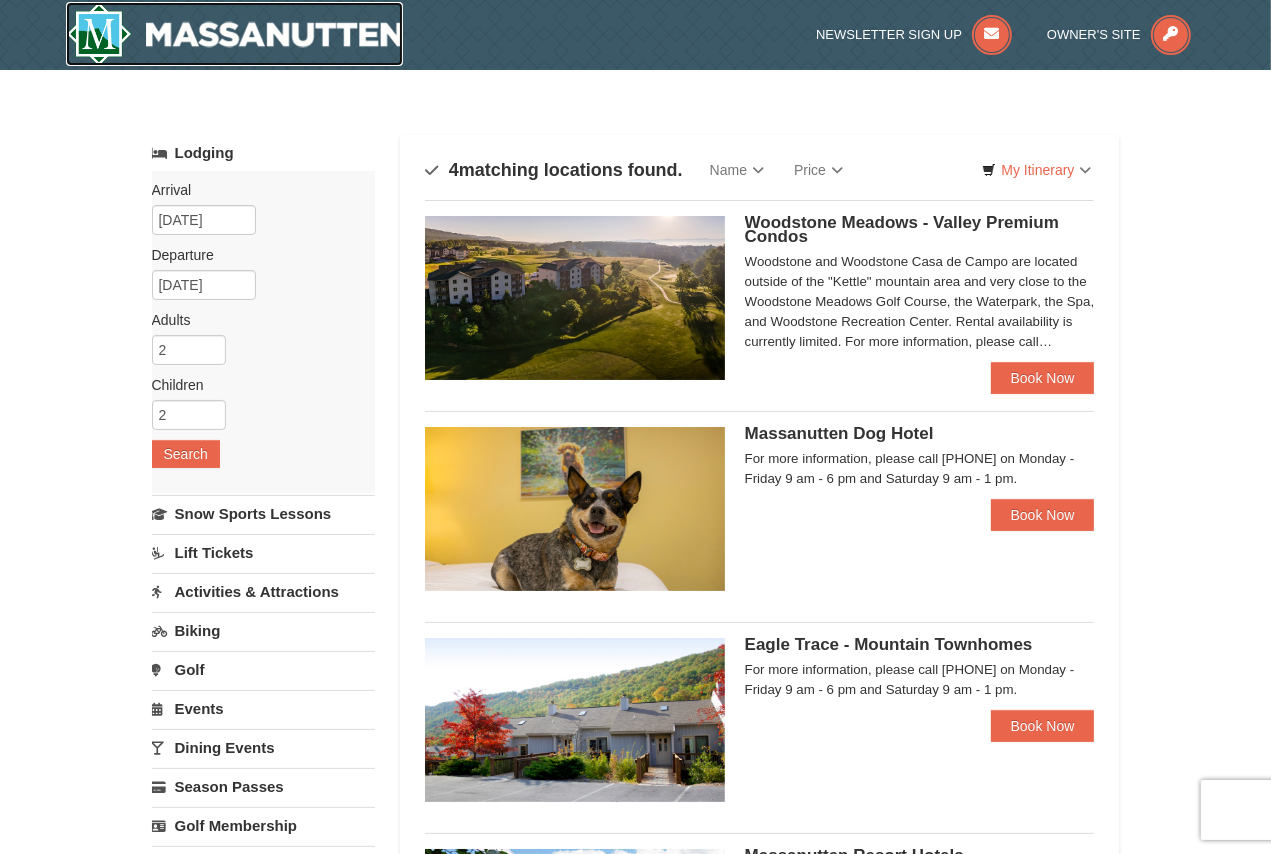 click at bounding box center (235, 34) 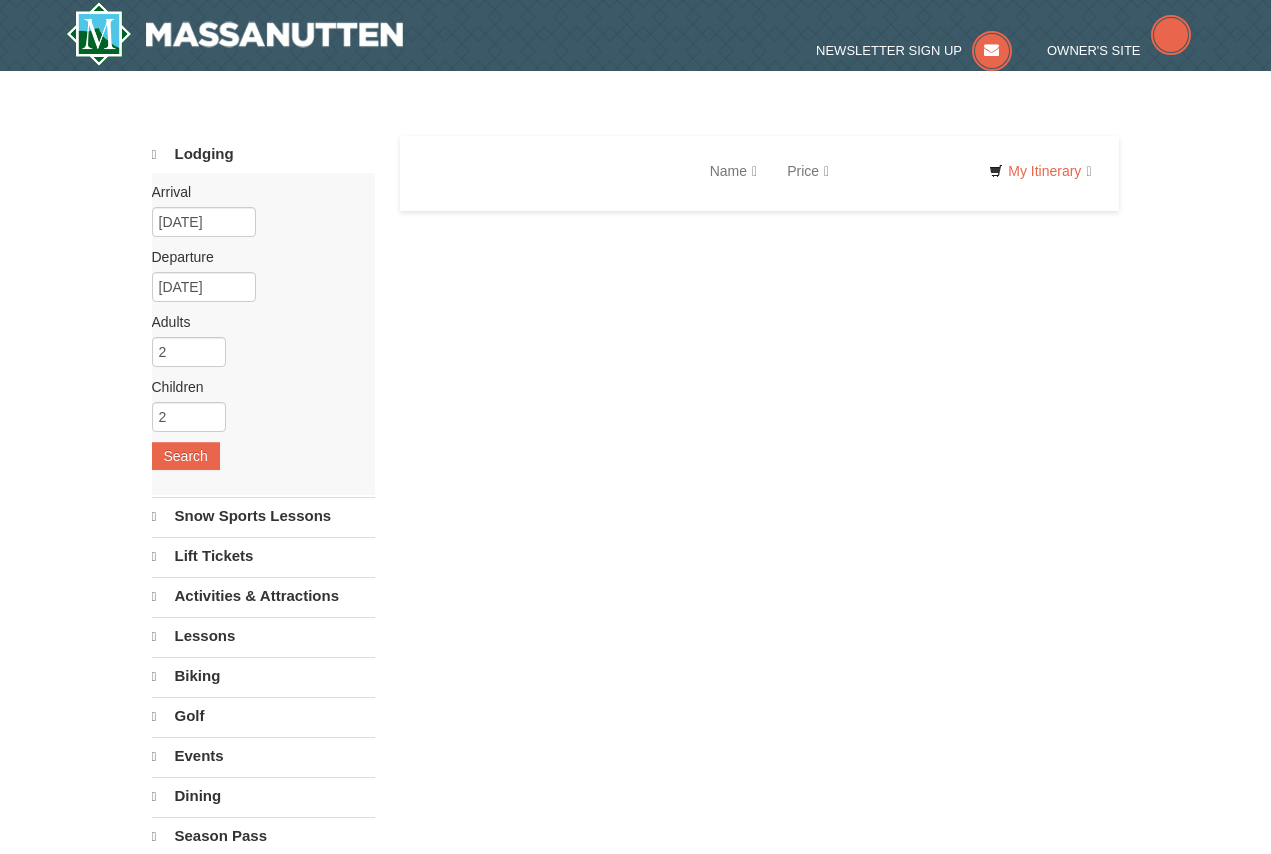 scroll, scrollTop: 0, scrollLeft: 0, axis: both 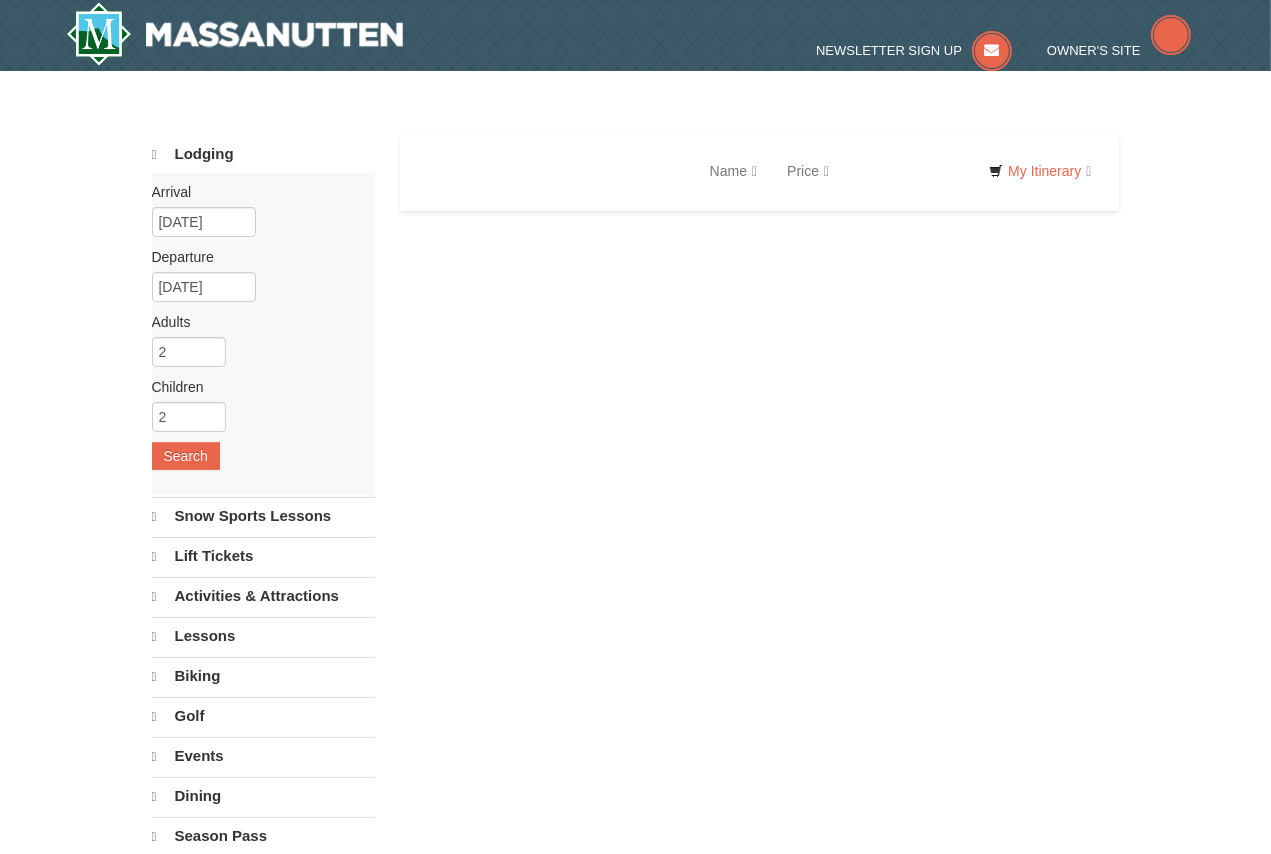 select on "8" 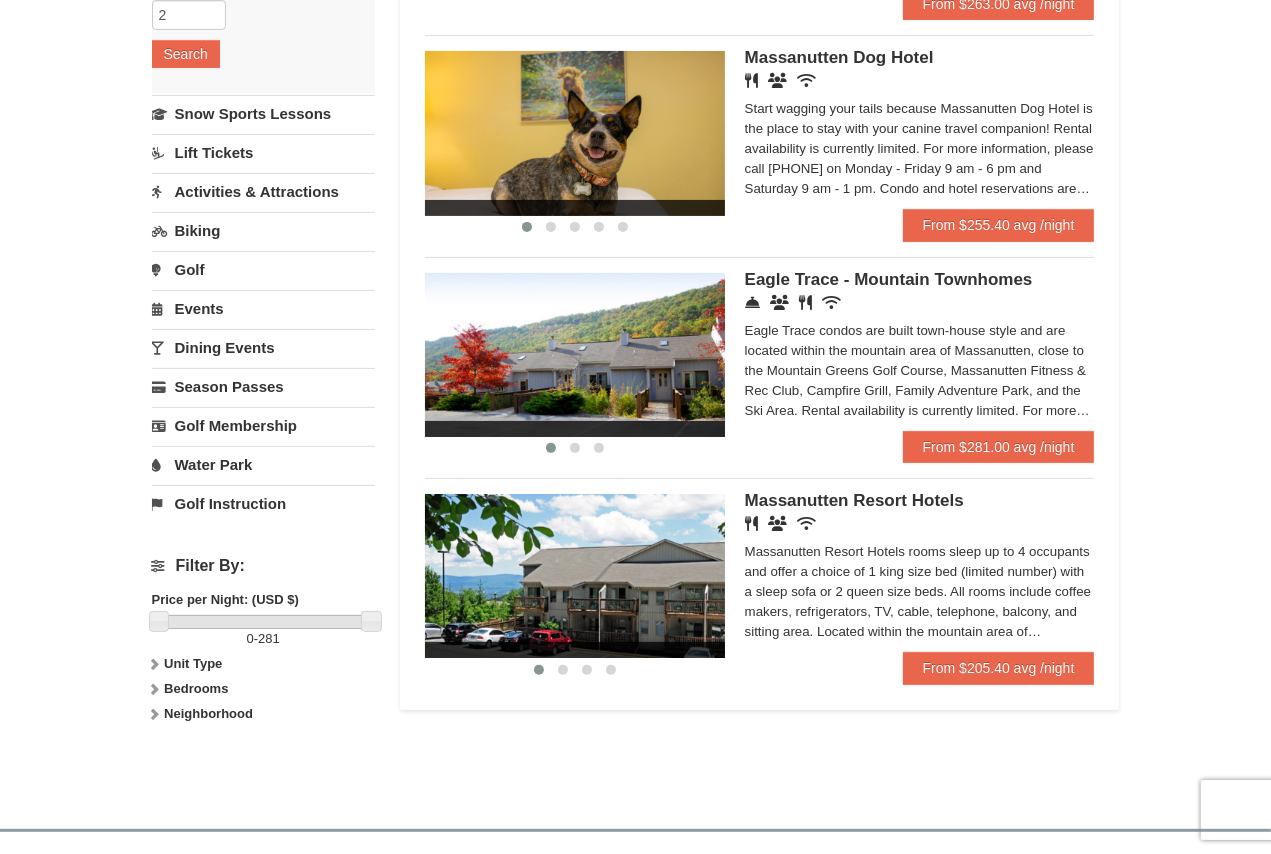 scroll, scrollTop: 0, scrollLeft: 0, axis: both 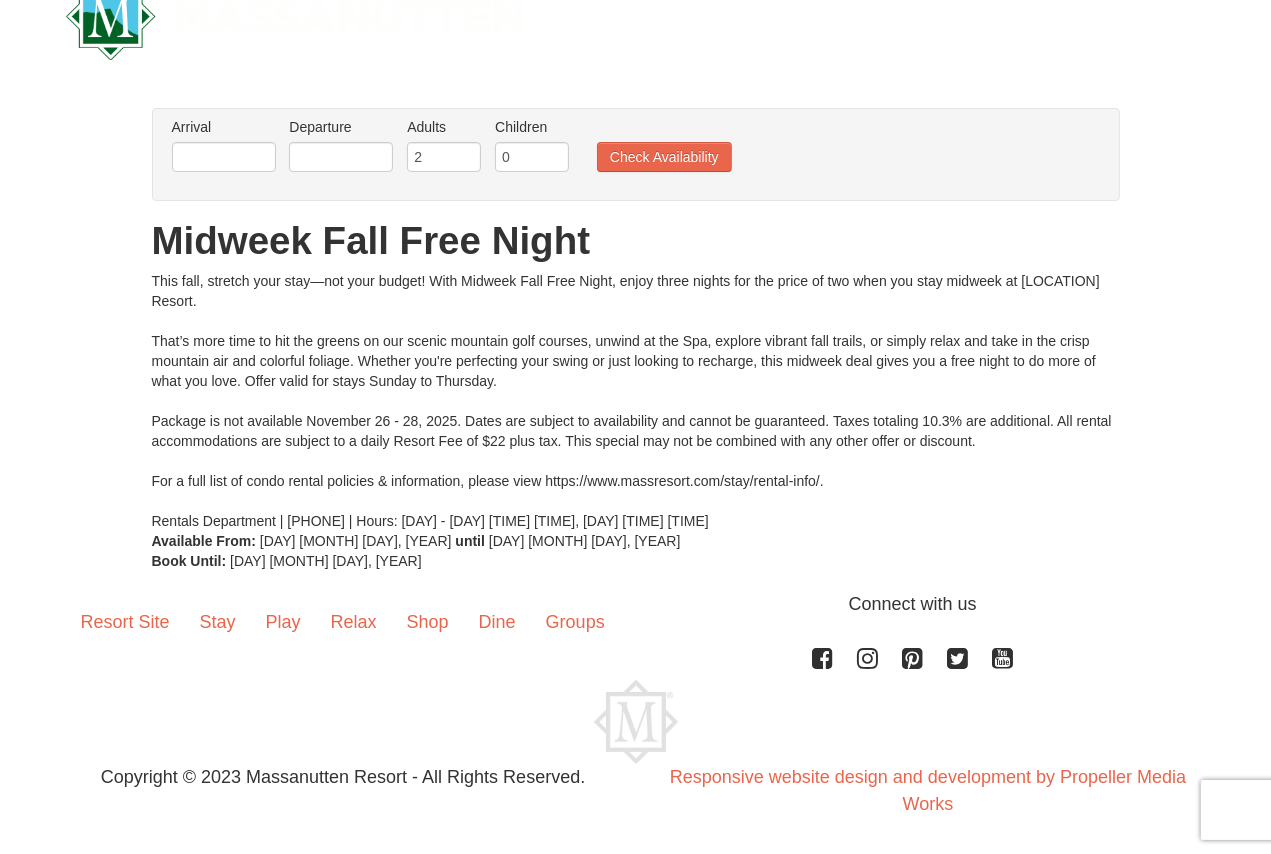 click on "Arrival Please format dates MM/DD/YYYY Please format dates MM/DD/YYYY" at bounding box center [224, 127] 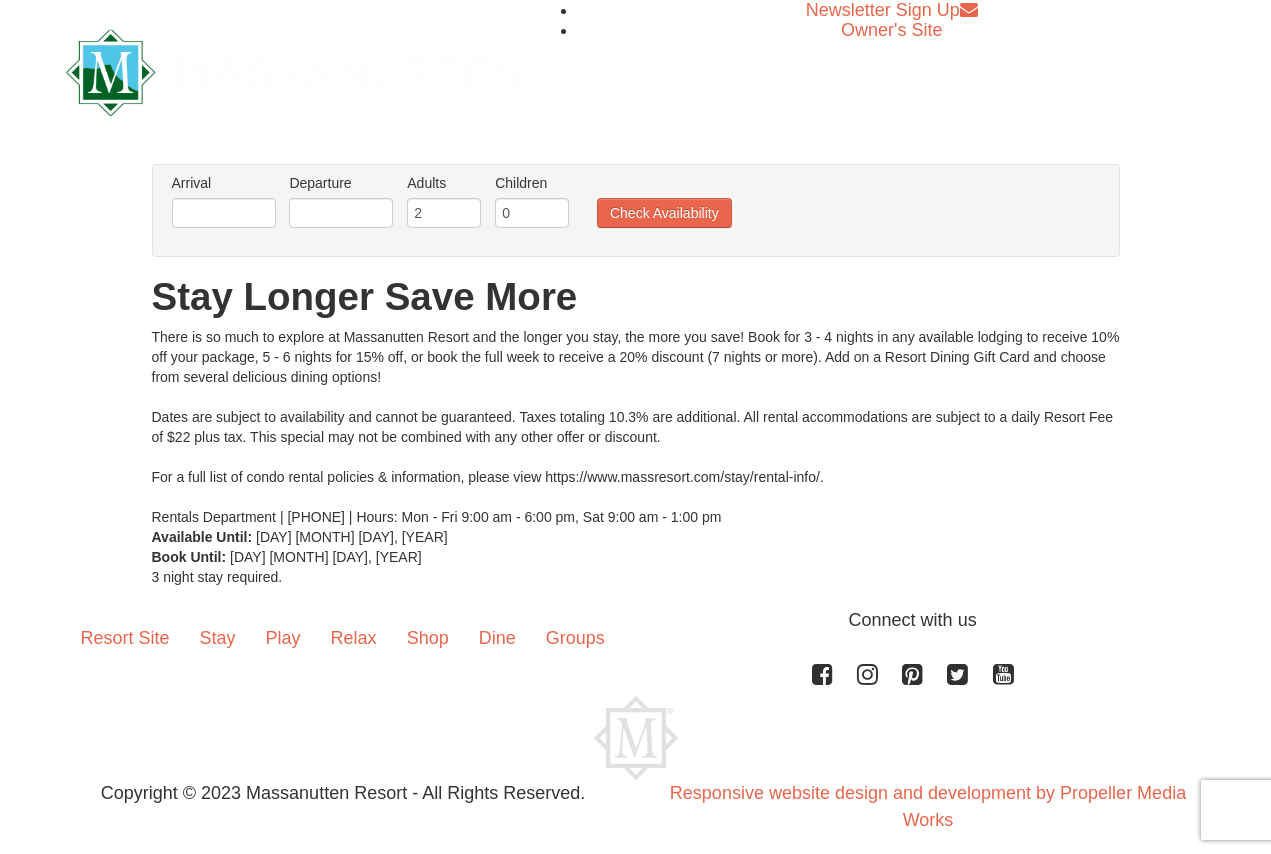 scroll, scrollTop: 0, scrollLeft: 0, axis: both 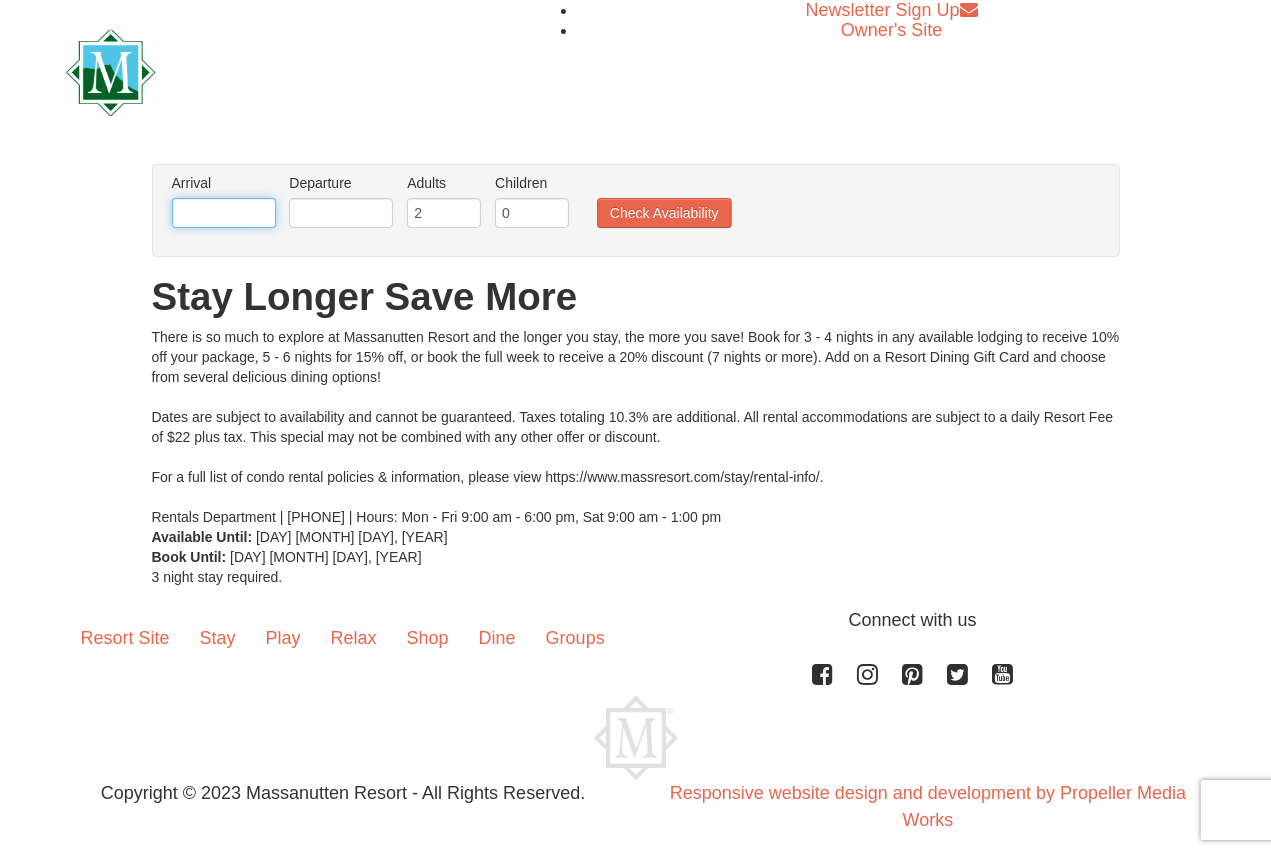 click at bounding box center (224, 213) 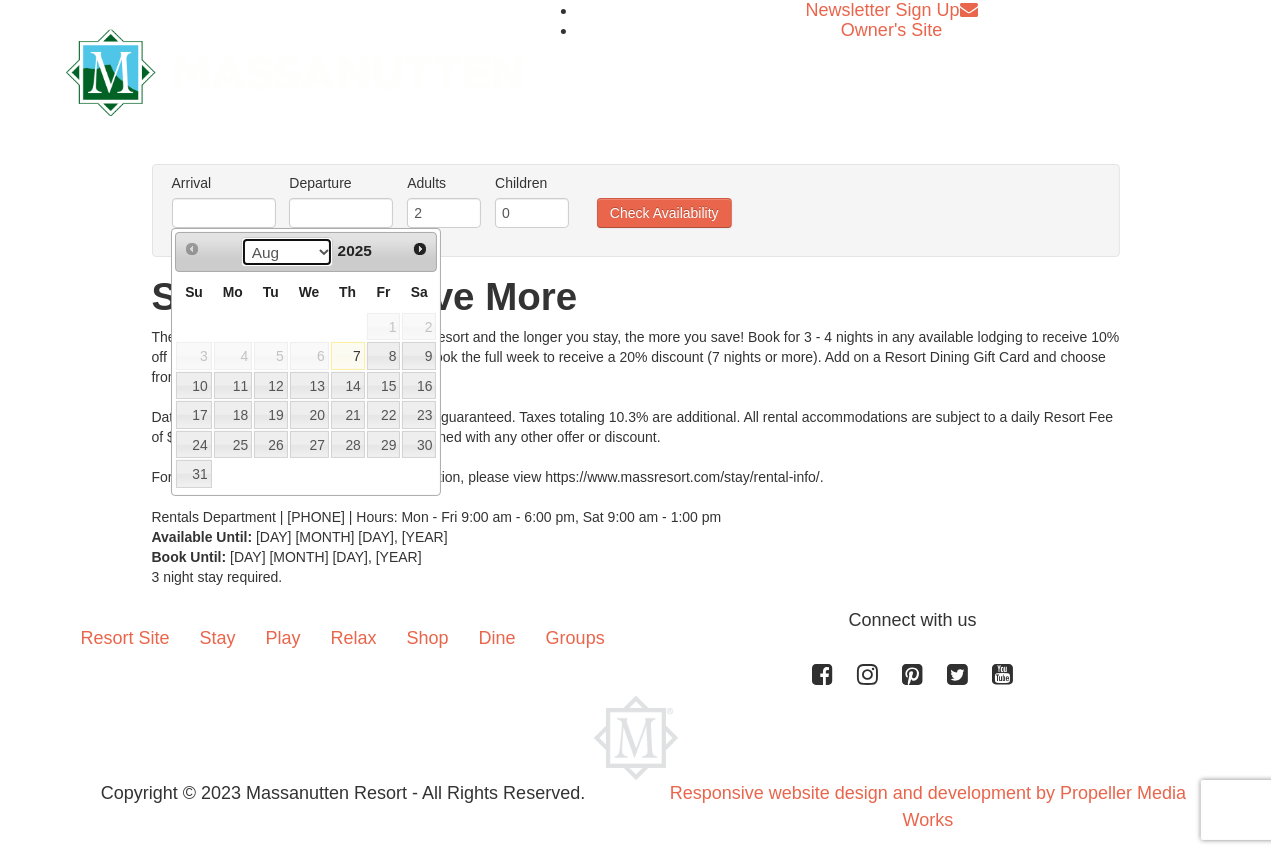 click on "Aug Sep Oct Nov Dec" at bounding box center [287, 252] 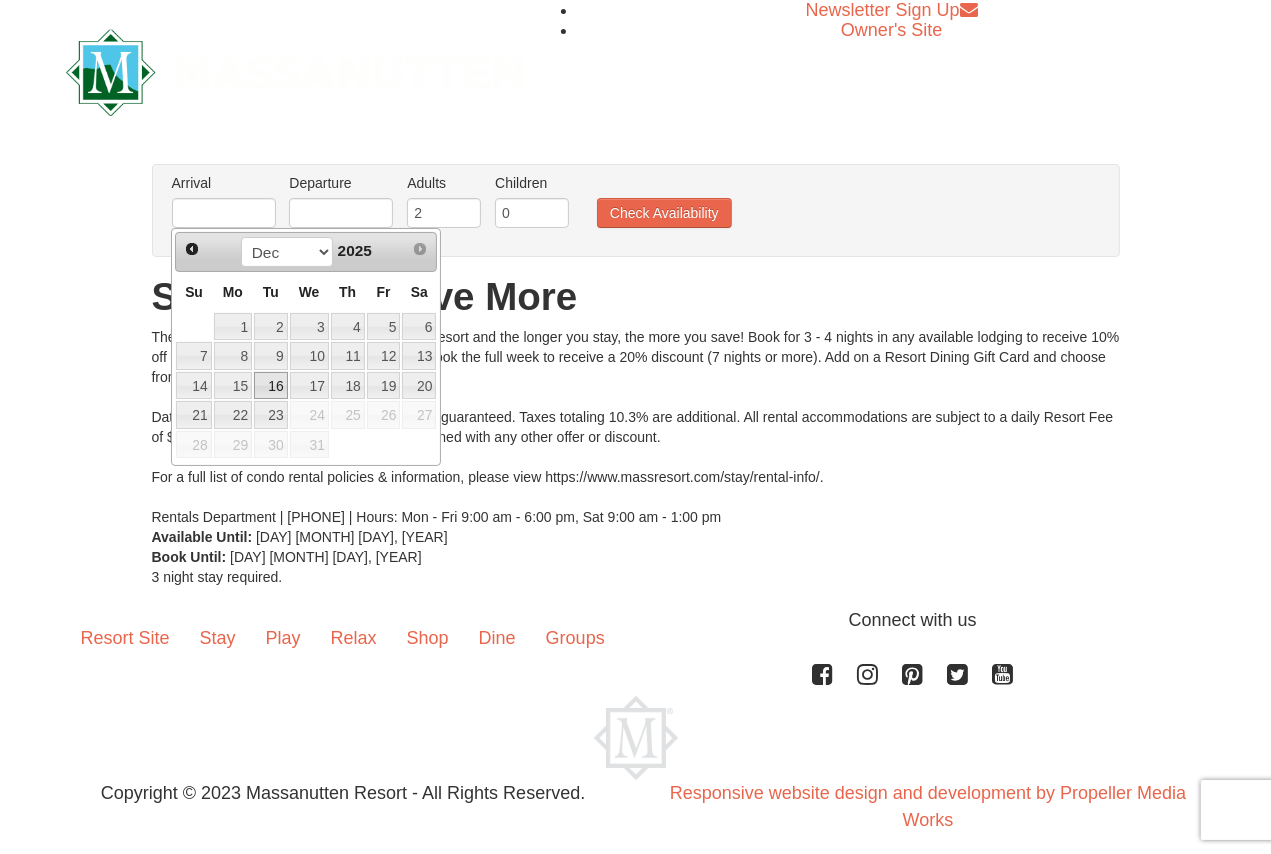 click on "16" at bounding box center (271, 386) 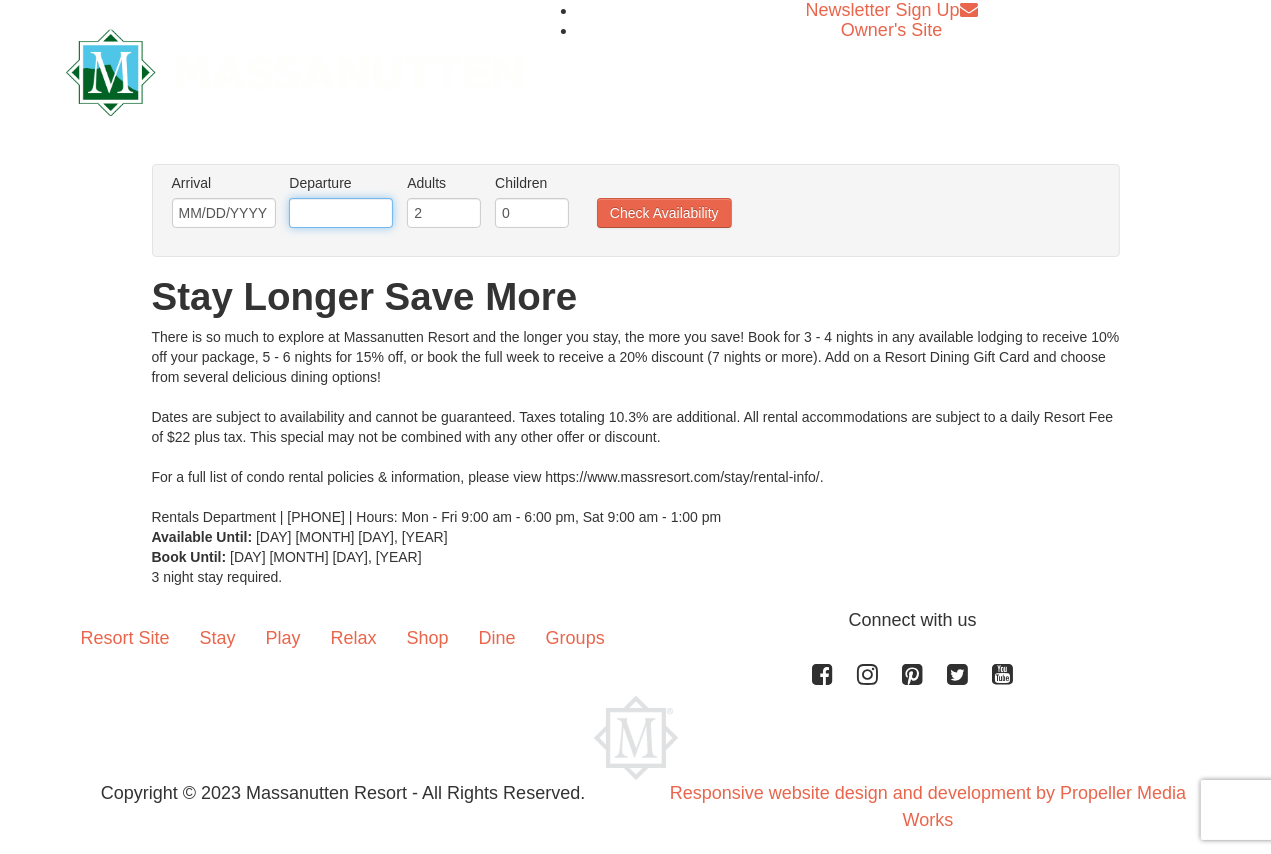 click at bounding box center (341, 213) 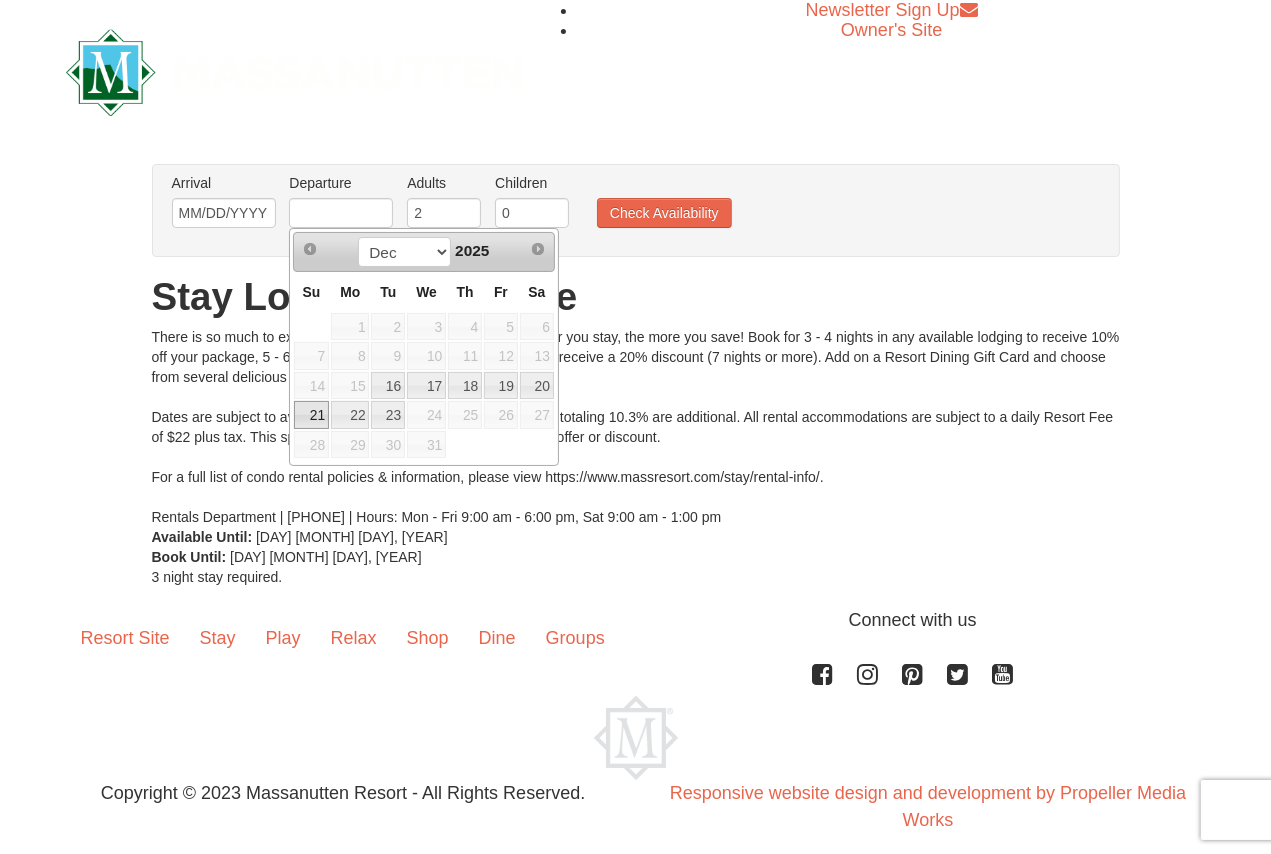 click on "21" at bounding box center [311, 415] 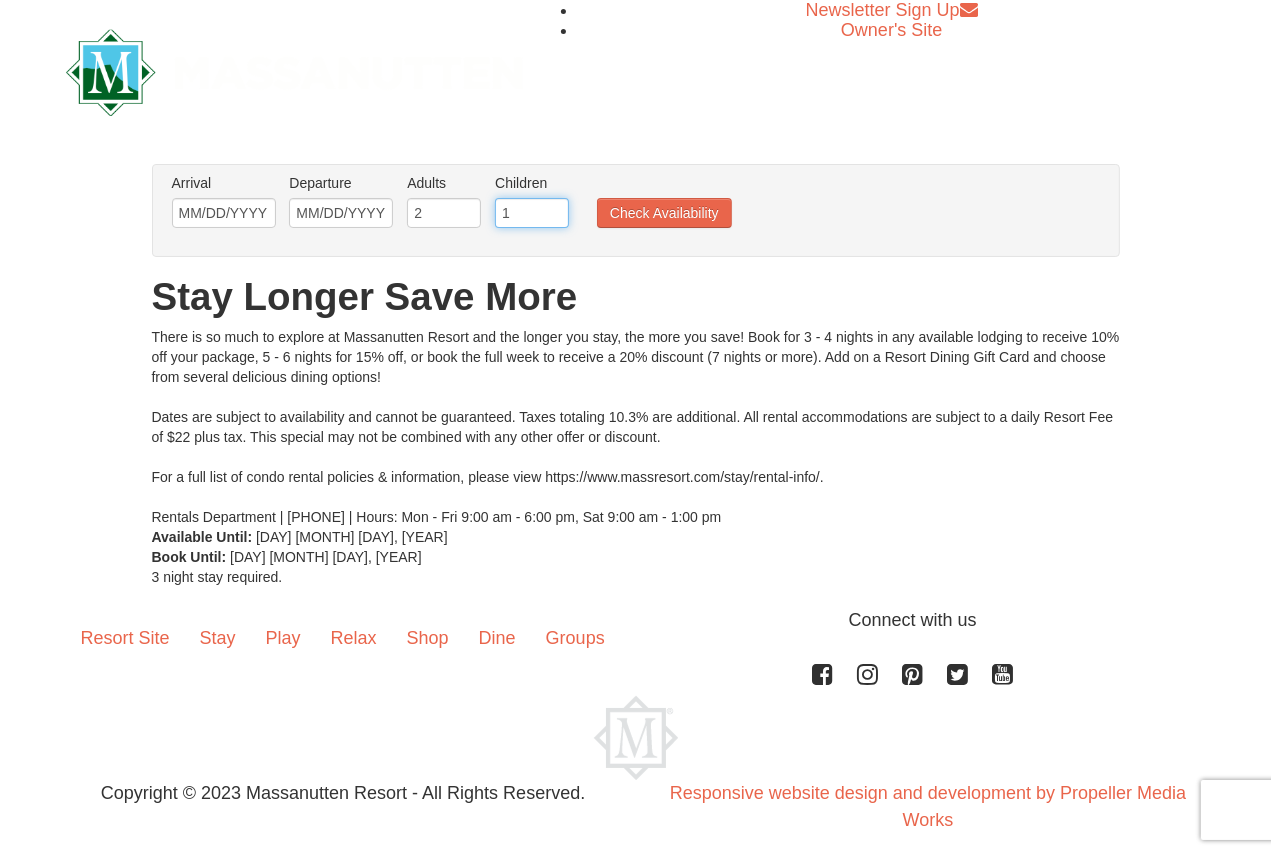 click on "1" at bounding box center (532, 213) 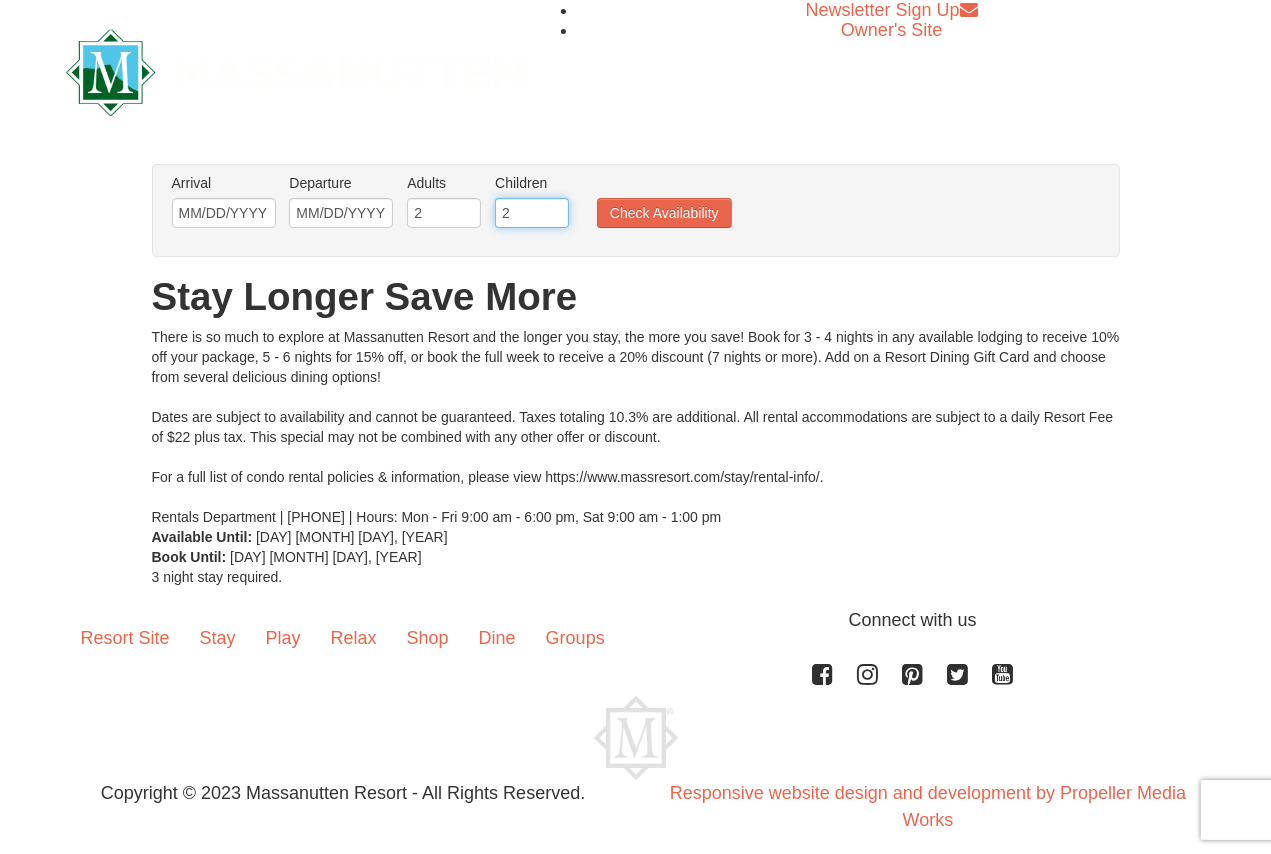 type on "2" 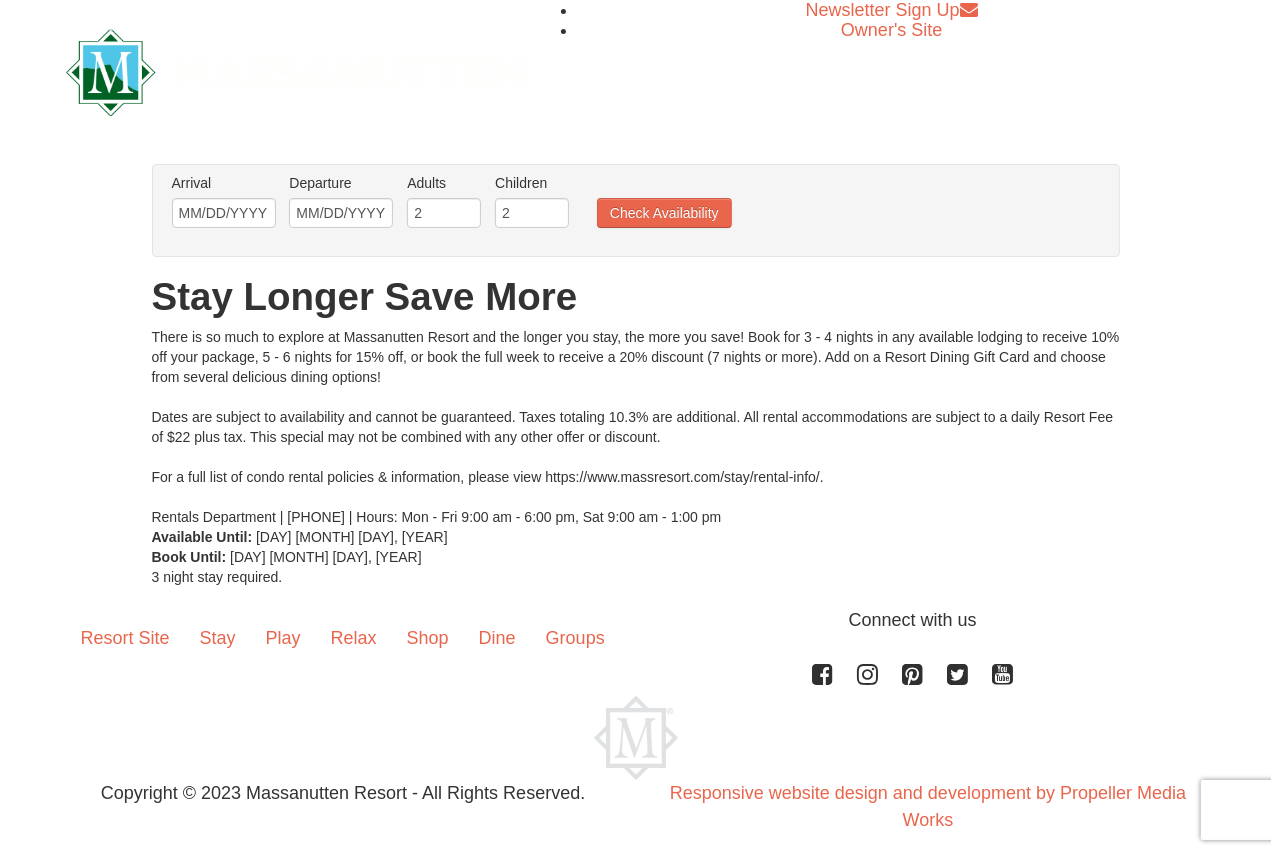 click on "Arrival Please format dates MM/DD/YYYY Please format dates MM/DD/YYYY
12/16/2025
Departure Please format dates MM/DD/YYYY Please format dates MM/DD/YYYY
12/21/2025
Adults Please format dates MM/DD/YYYY
2
Children Please format dates MM/DD/YYYY
2
Check Availability" at bounding box center (625, 205) 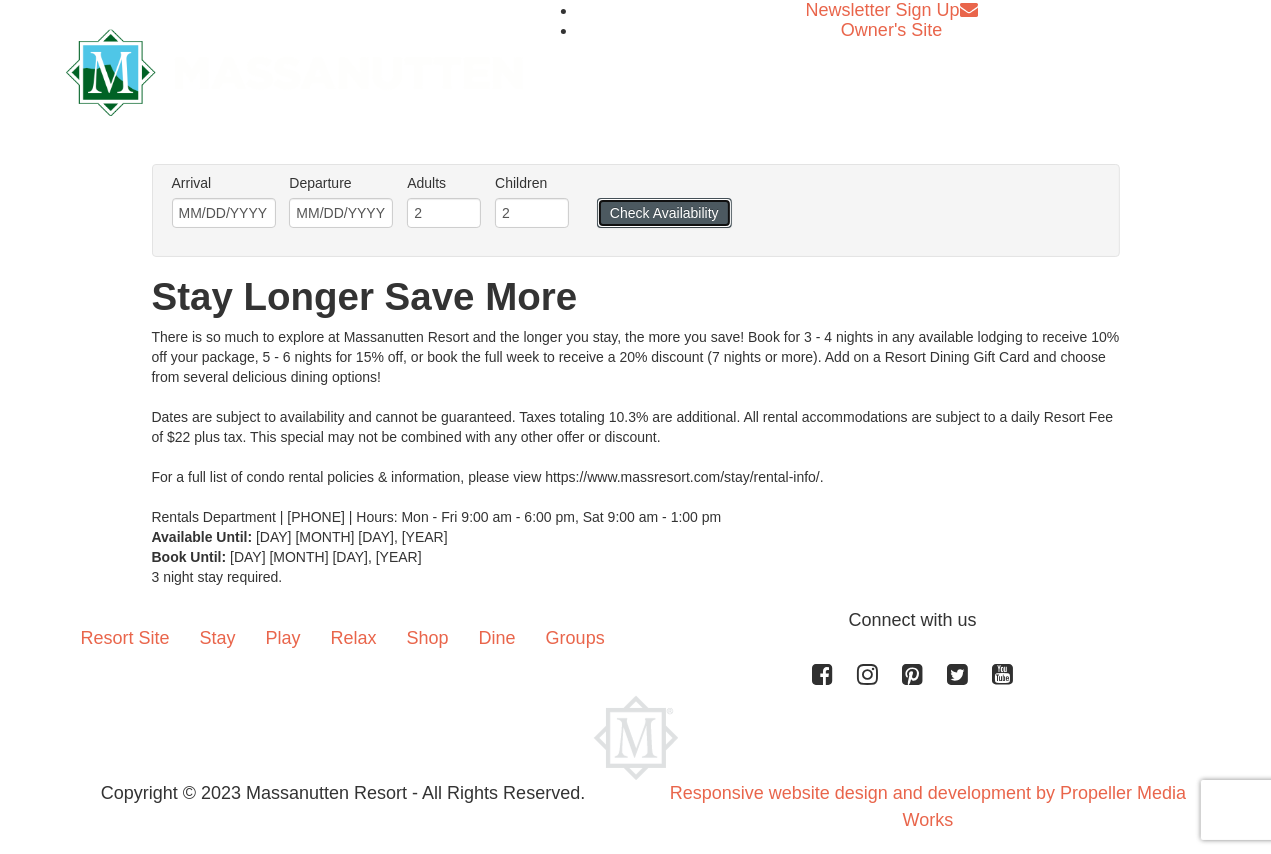 click on "Check Availability" at bounding box center (664, 213) 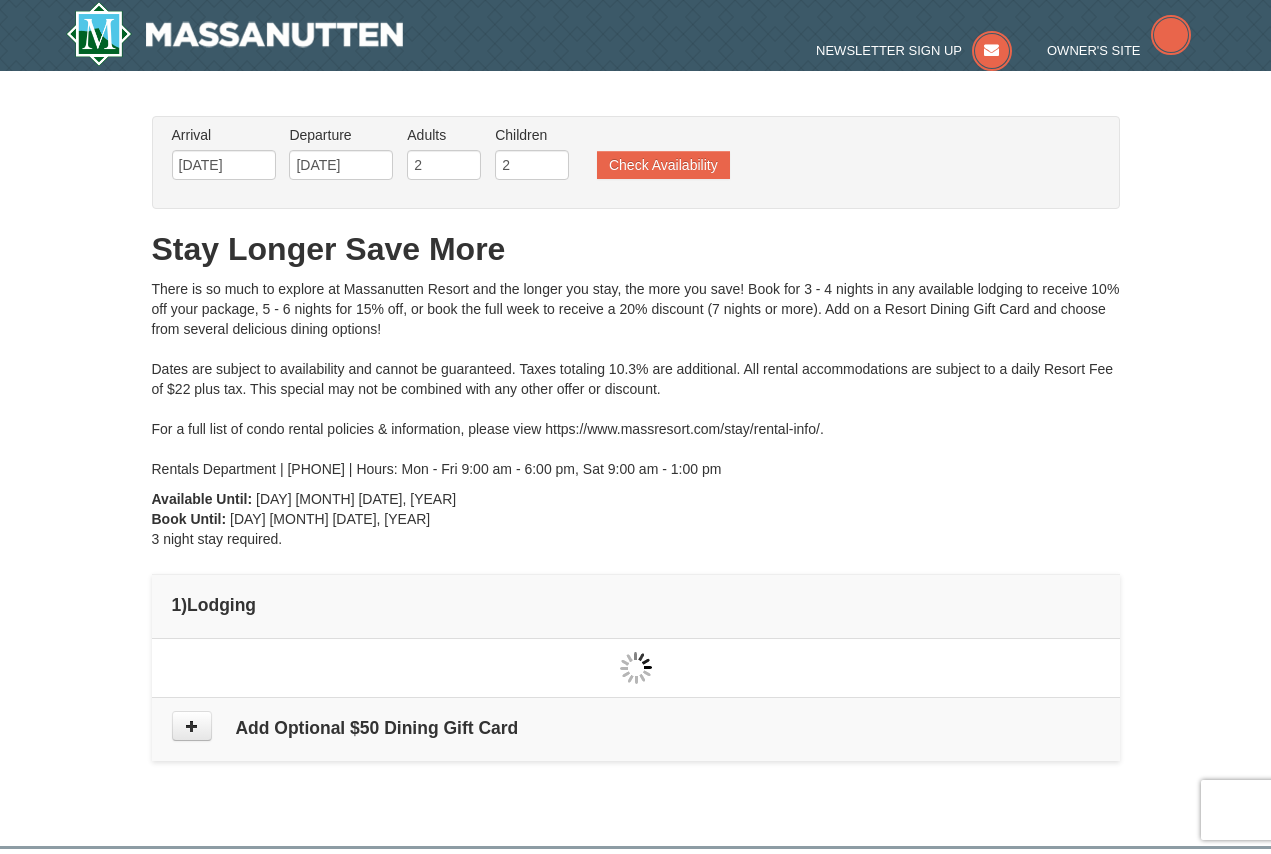 scroll, scrollTop: 0, scrollLeft: 0, axis: both 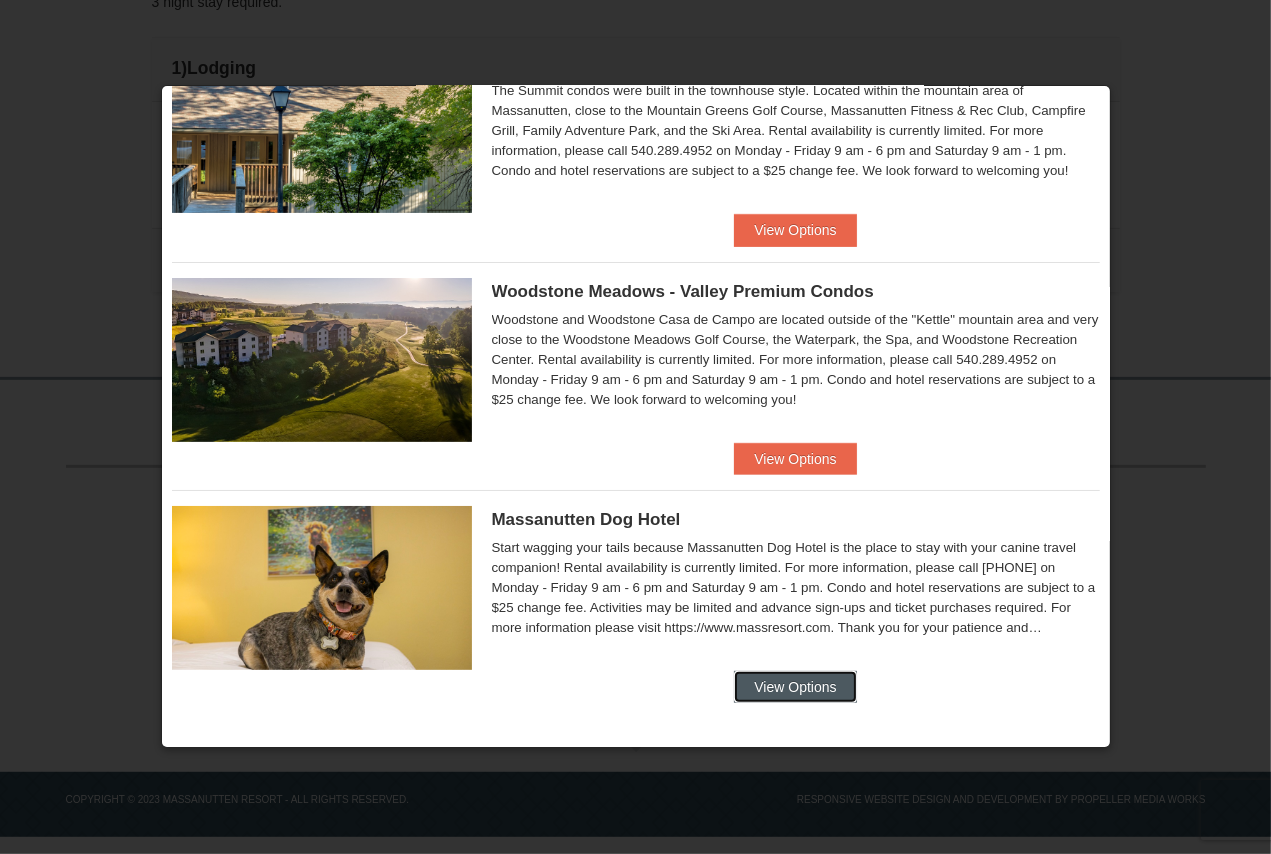 click on "View Options" at bounding box center (795, 687) 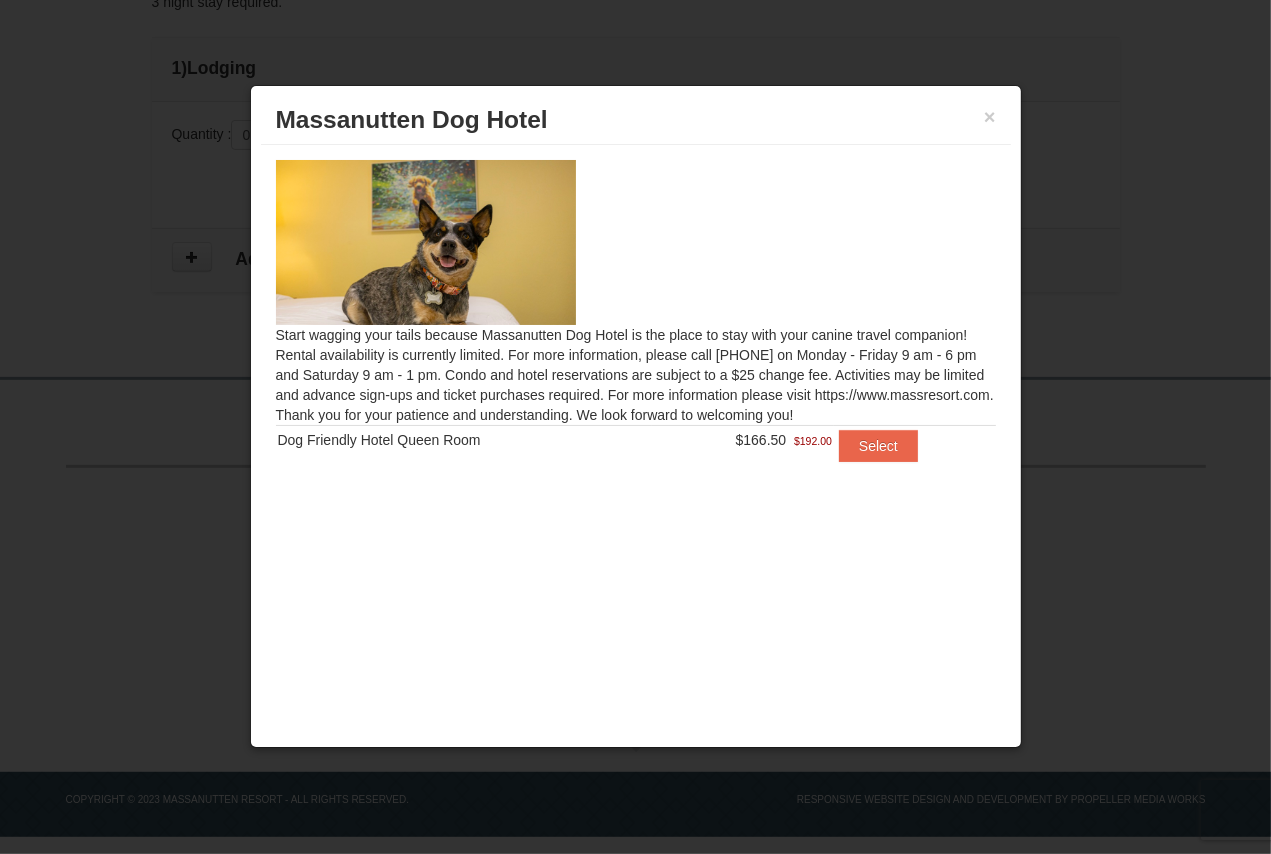 click on "×
Massanutten Dog Hotel" at bounding box center [636, 120] 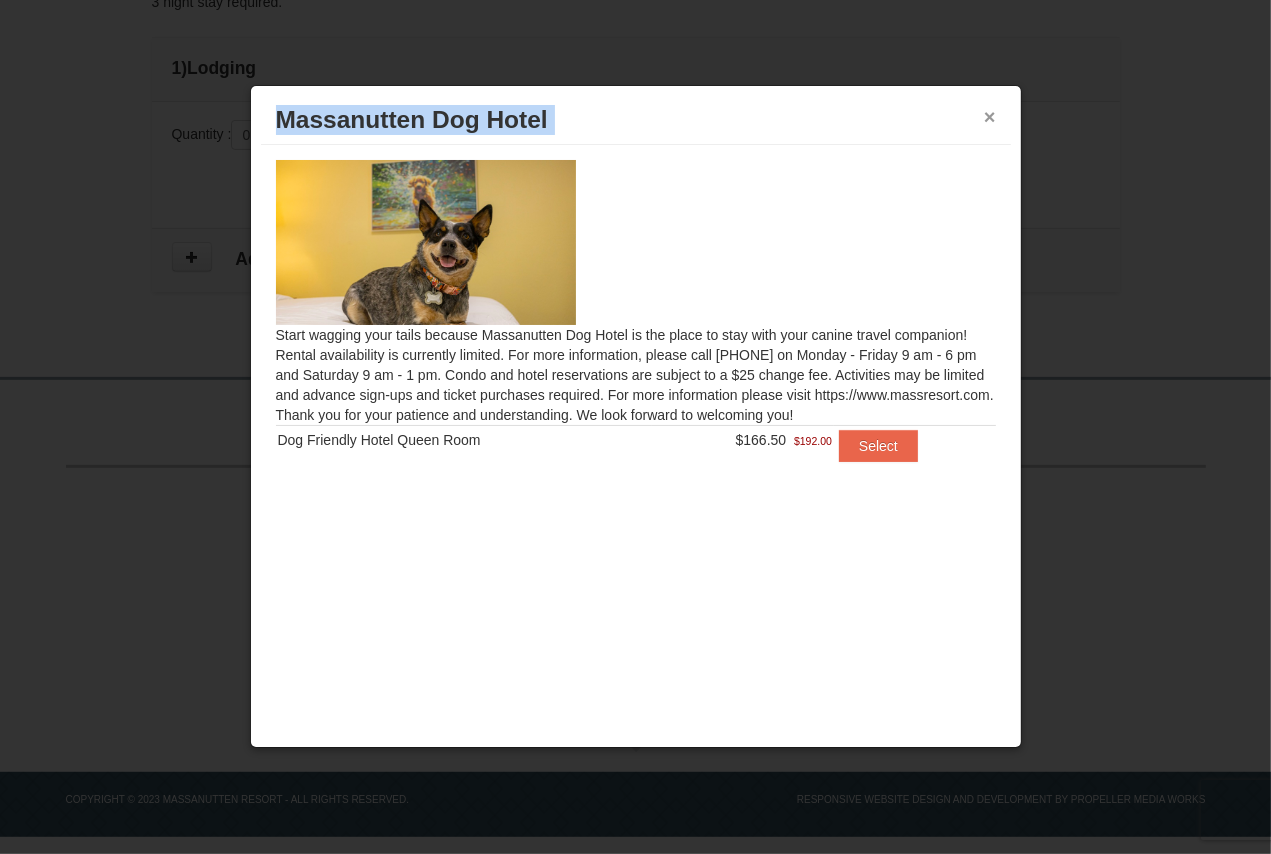 click on "×
Massanutten Dog Hotel" at bounding box center [636, 120] 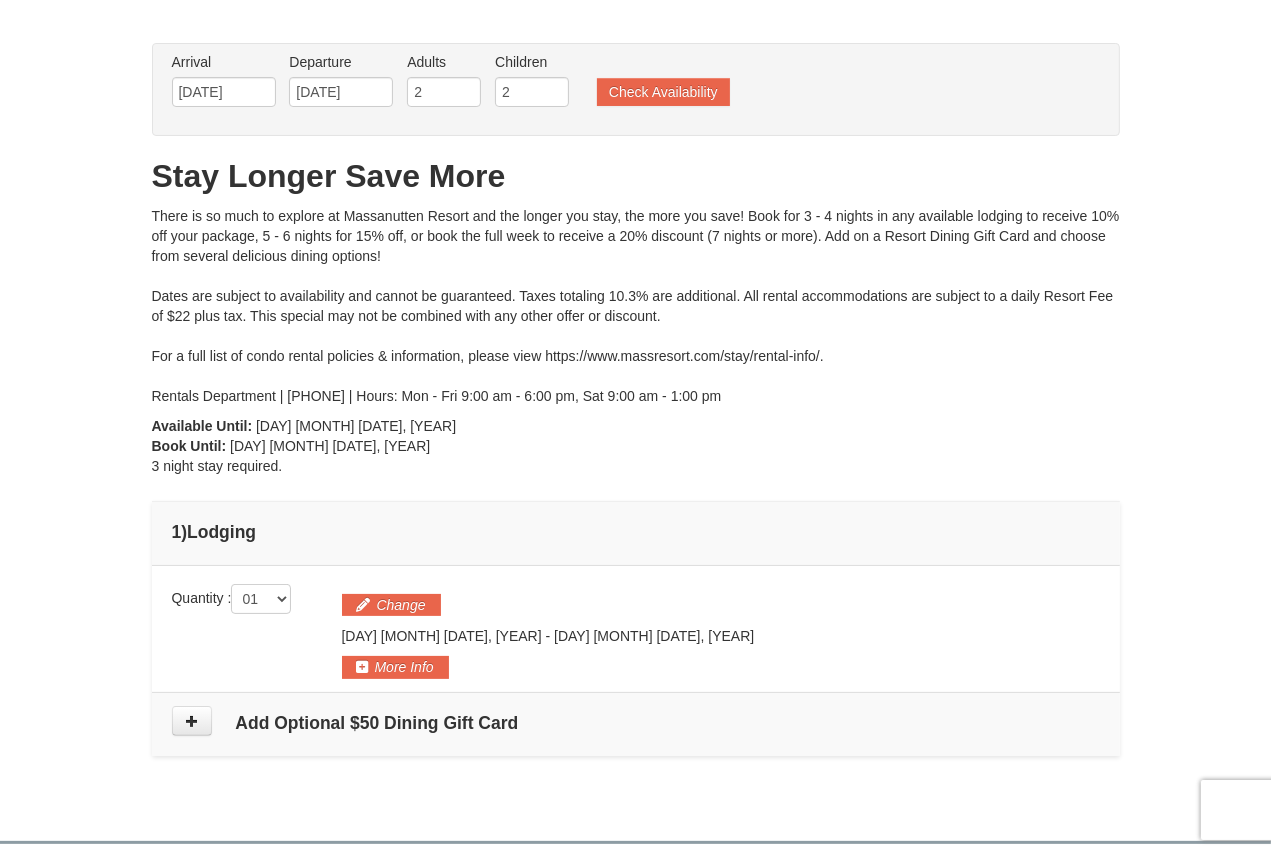 scroll, scrollTop: 0, scrollLeft: 0, axis: both 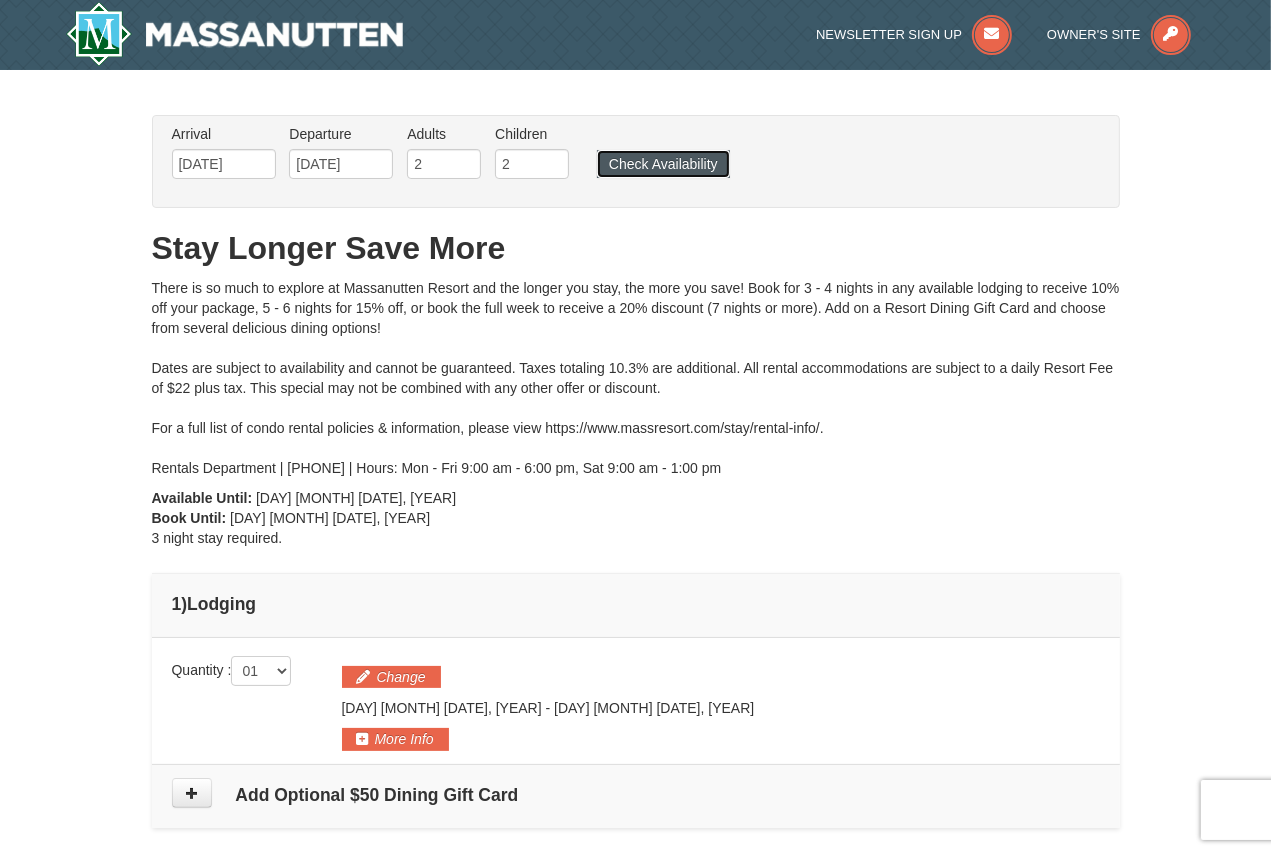 click on "Check Availability" at bounding box center [663, 164] 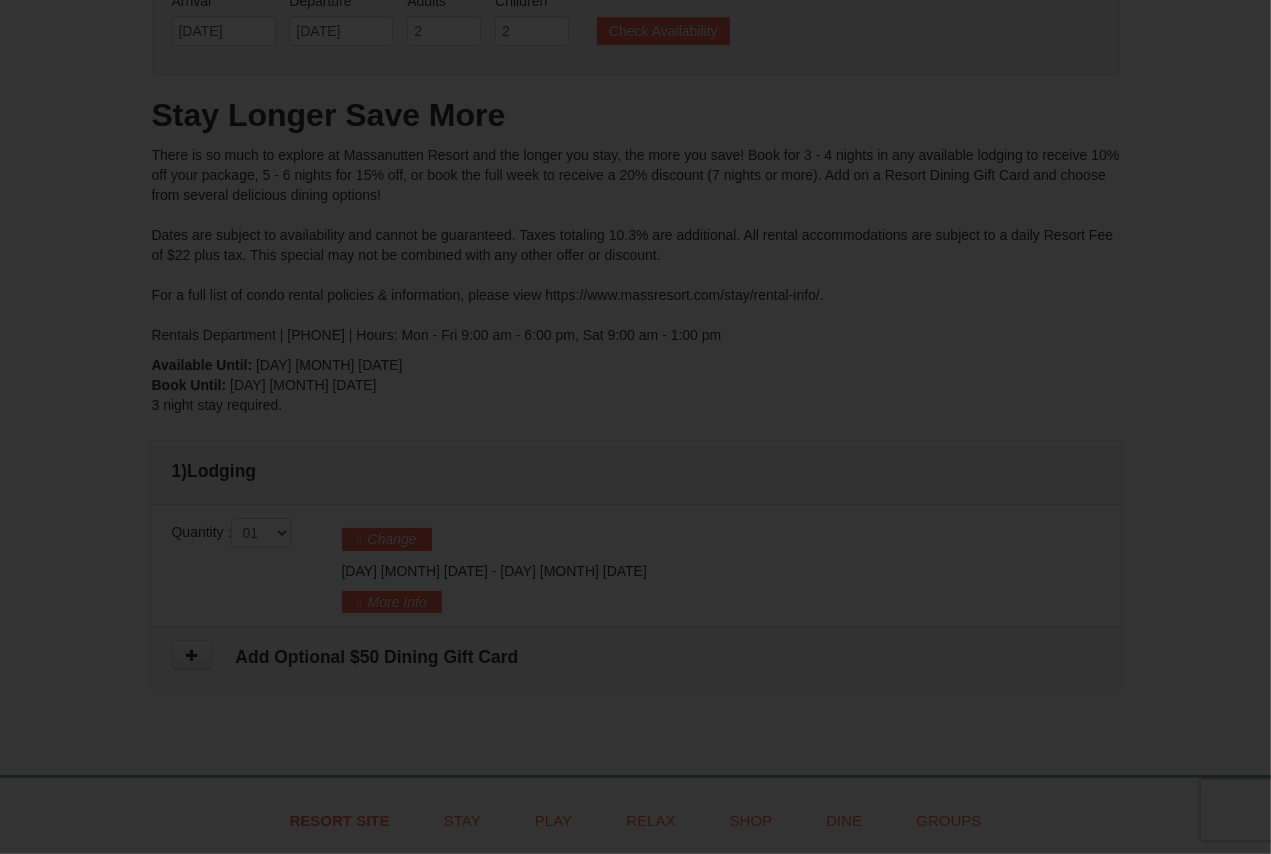 scroll, scrollTop: 0, scrollLeft: 0, axis: both 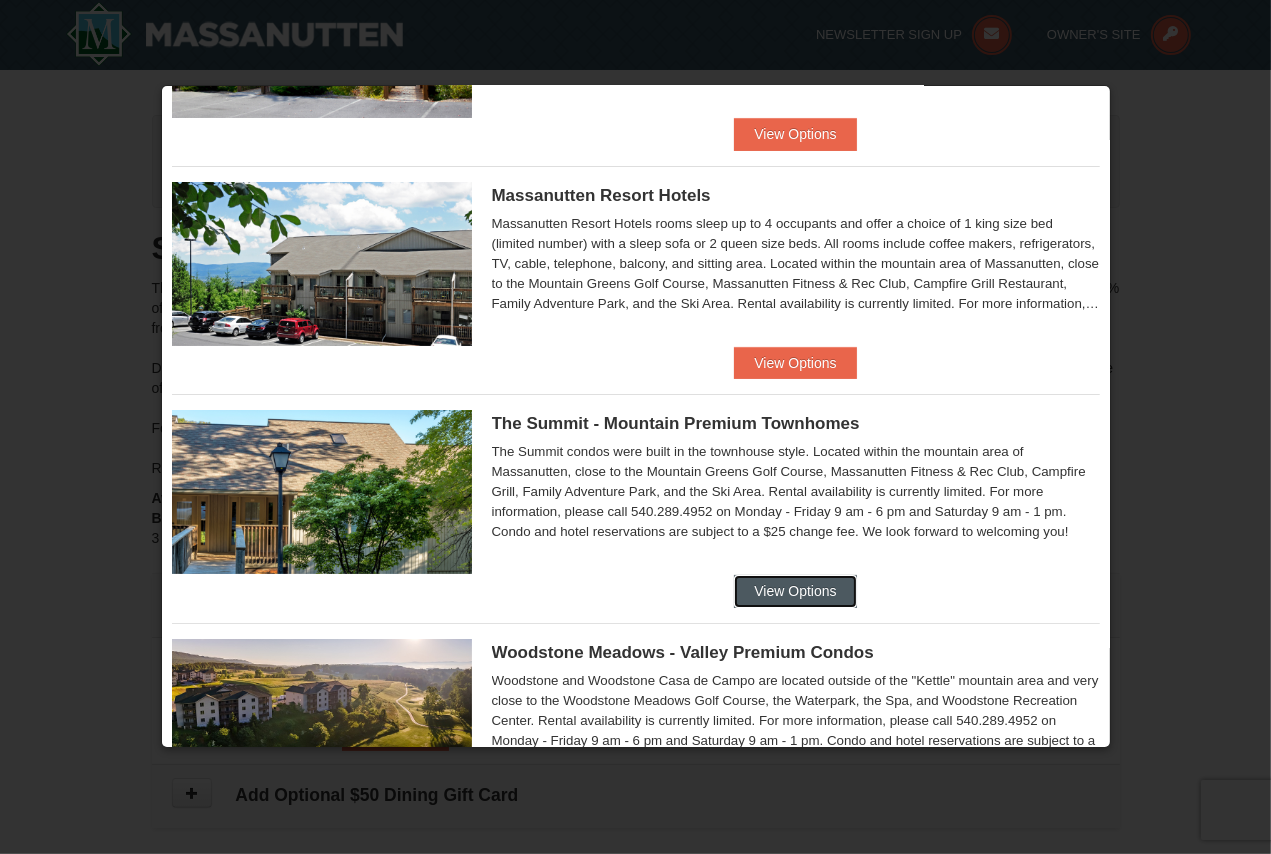 click on "View Options" at bounding box center [795, 591] 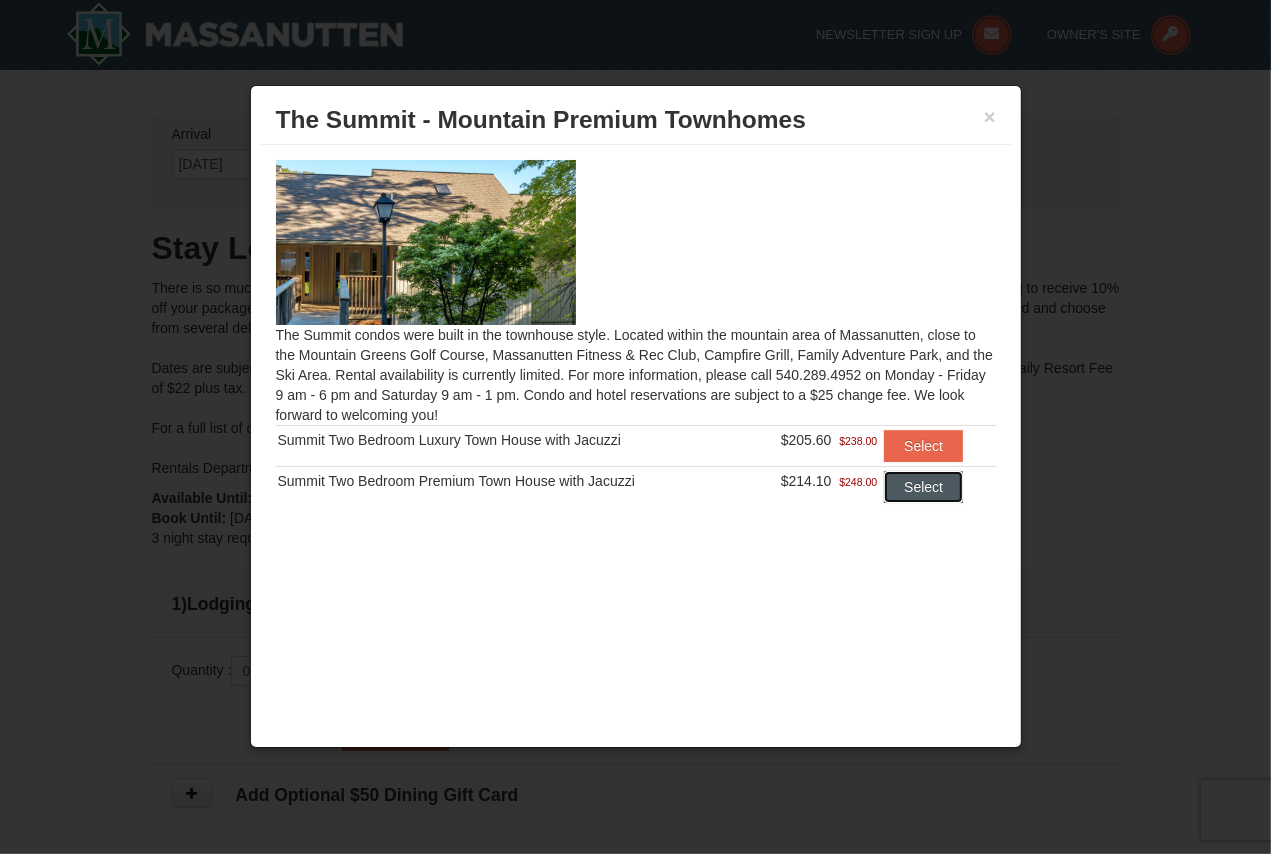 click on "Select" at bounding box center [923, 487] 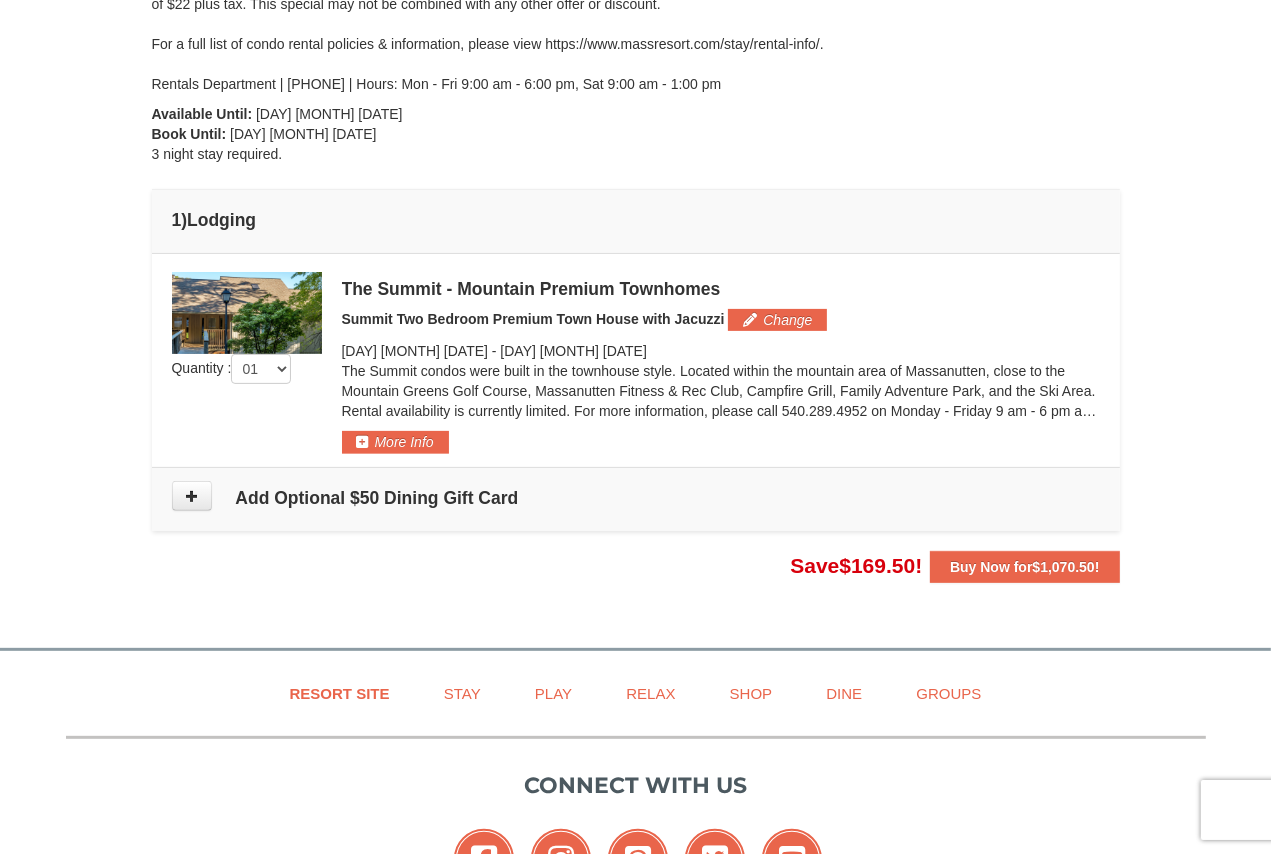 scroll, scrollTop: 400, scrollLeft: 0, axis: vertical 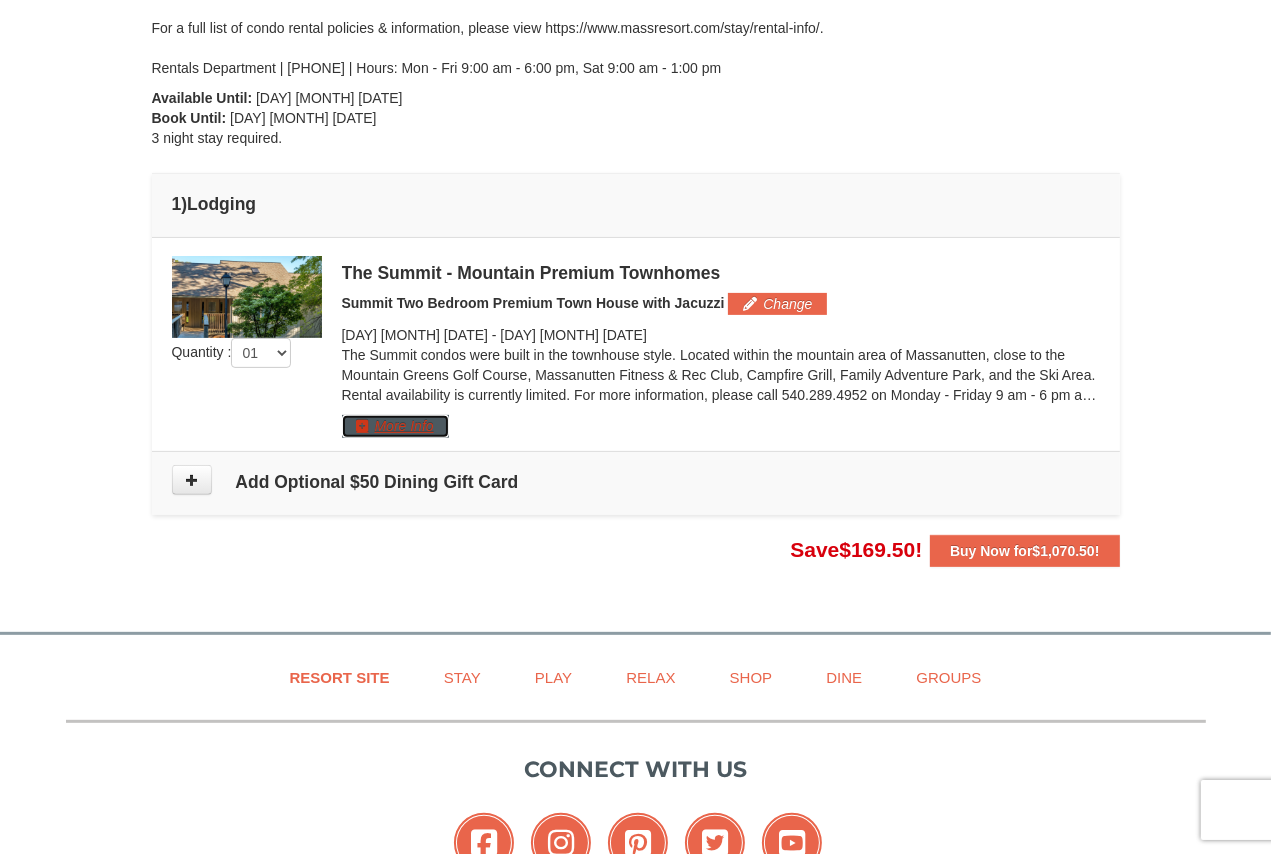 click on "More Info" at bounding box center (395, 426) 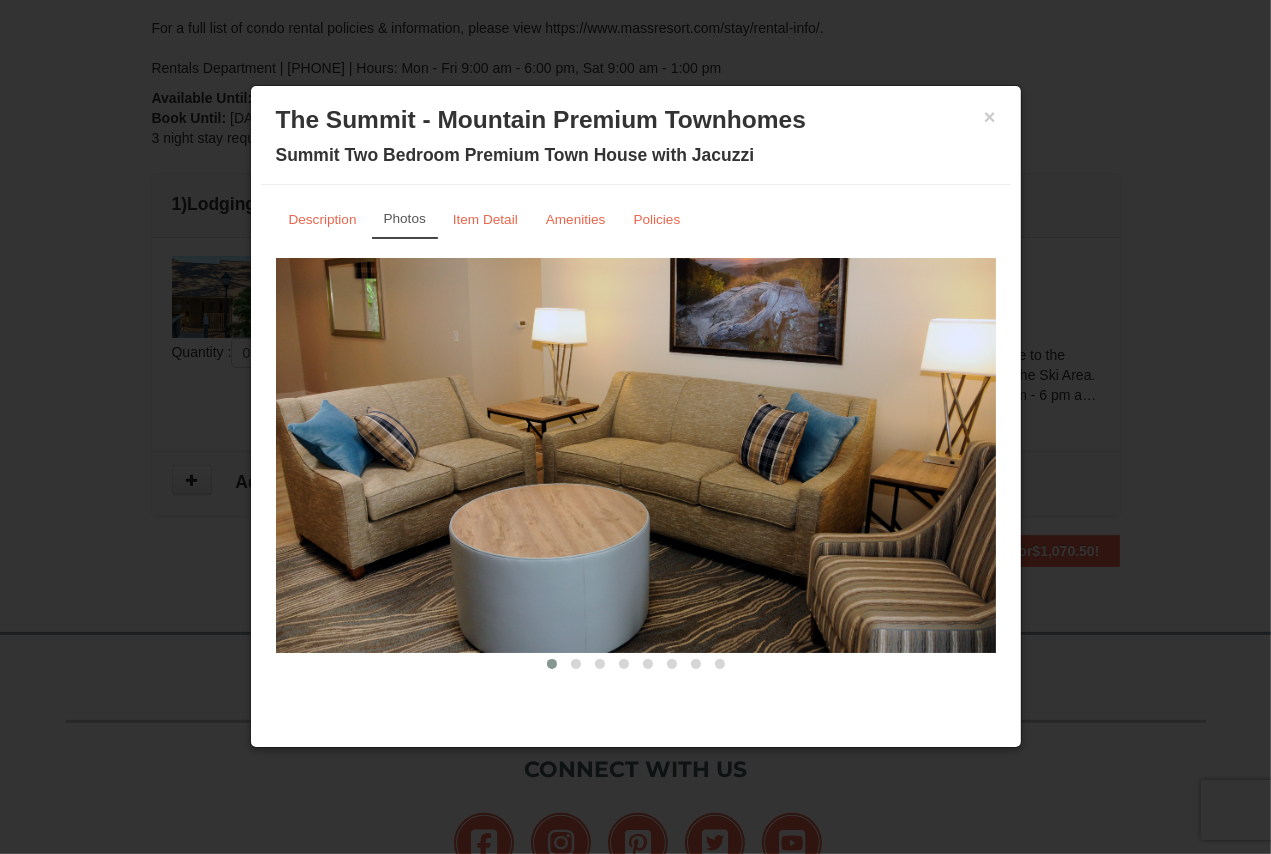 click at bounding box center (636, 455) 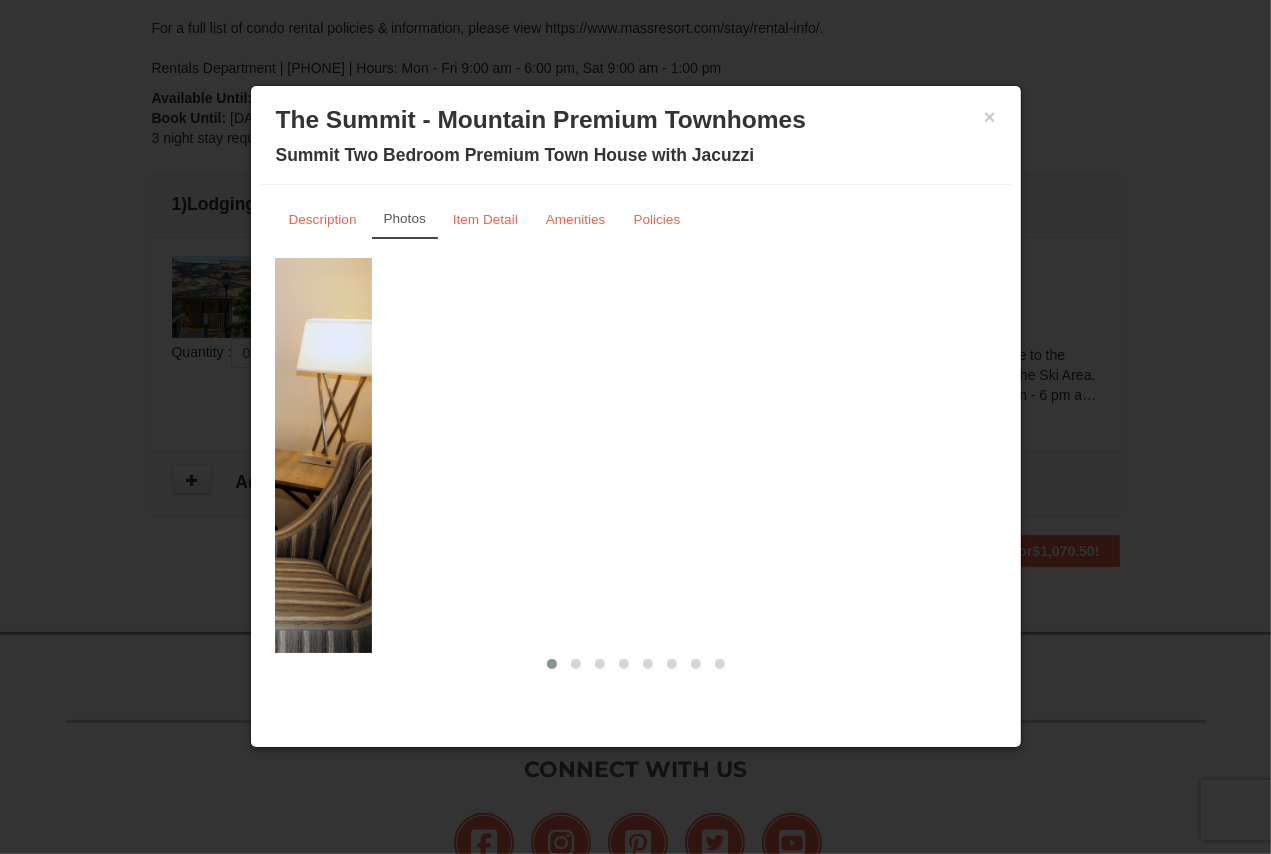 drag, startPoint x: 968, startPoint y: 491, endPoint x: 344, endPoint y: 494, distance: 624.0072 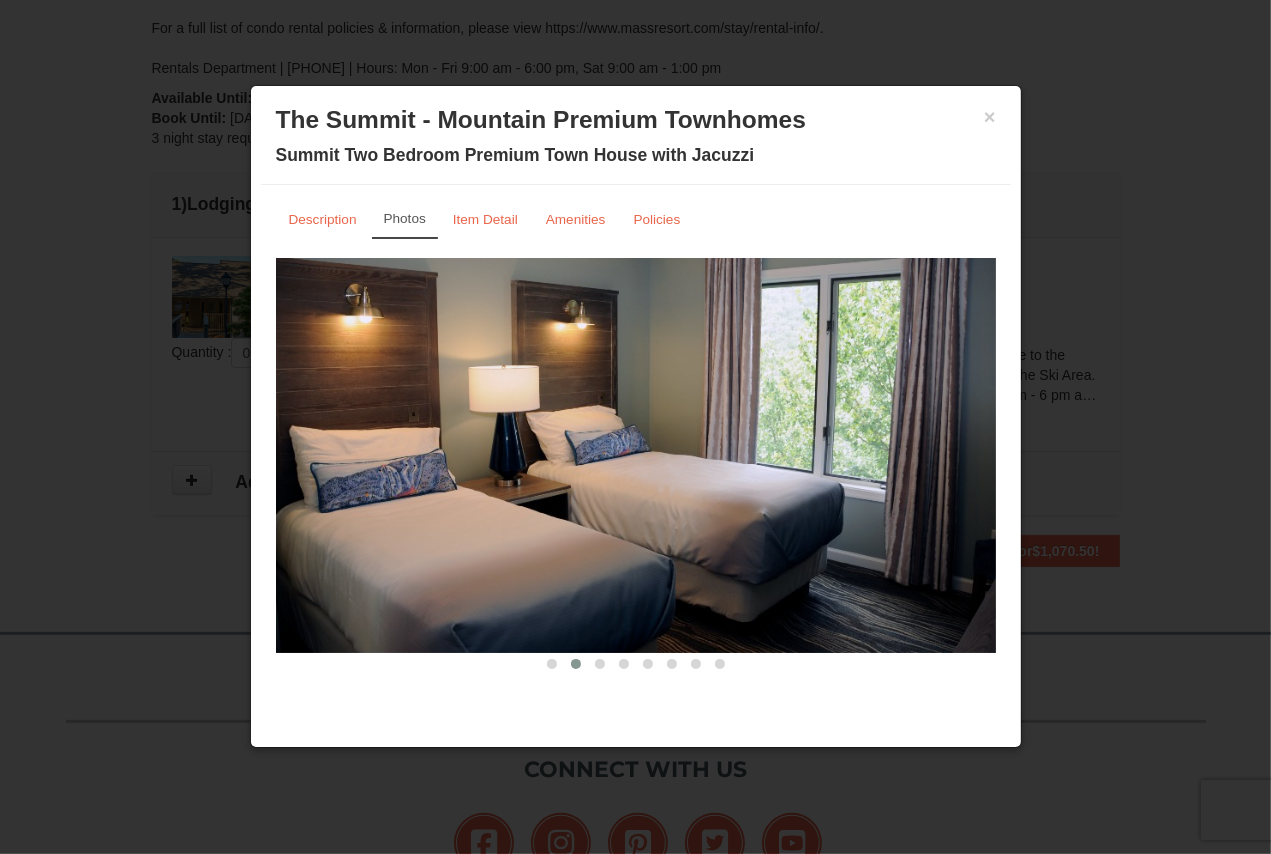 drag, startPoint x: 872, startPoint y: 529, endPoint x: 403, endPoint y: 485, distance: 471.05945 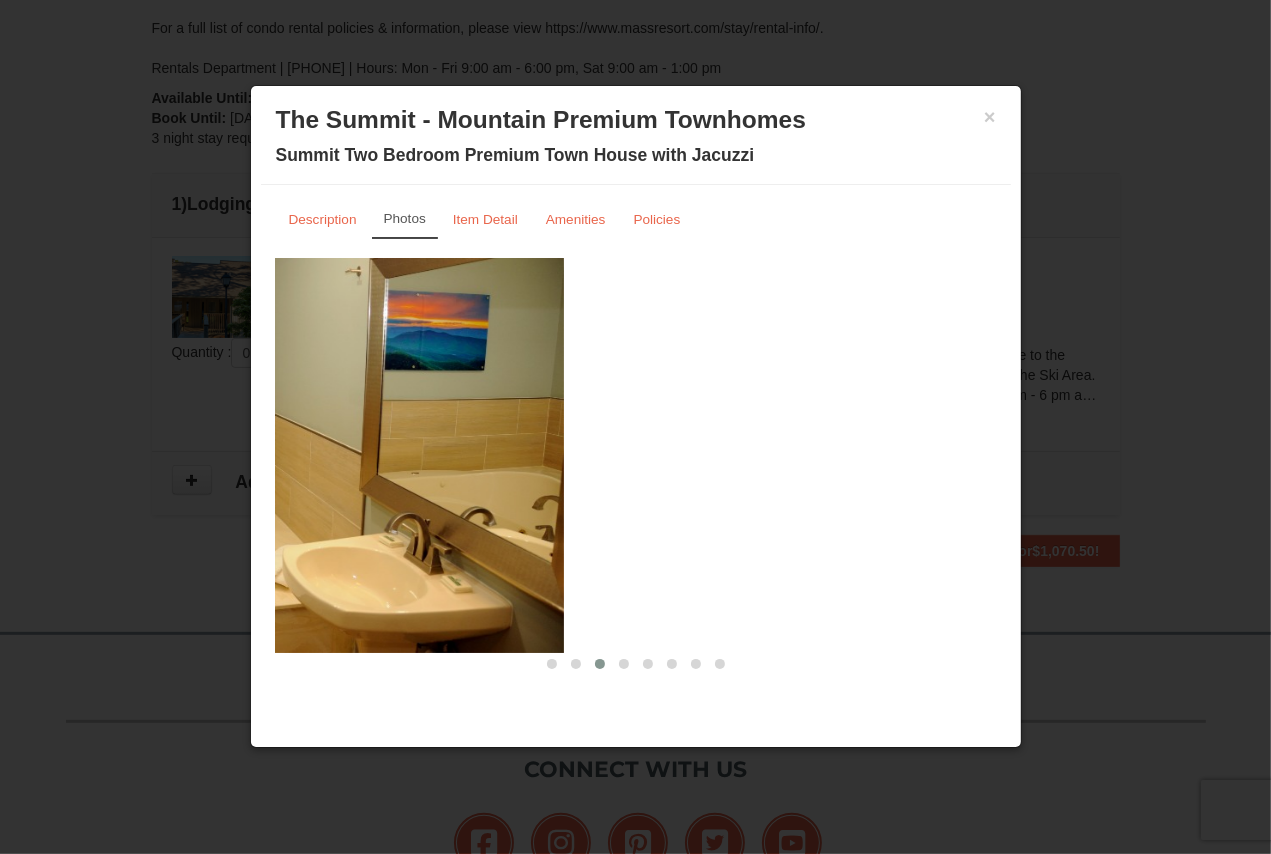 drag, startPoint x: 500, startPoint y: 526, endPoint x: 433, endPoint y: 524, distance: 67.02985 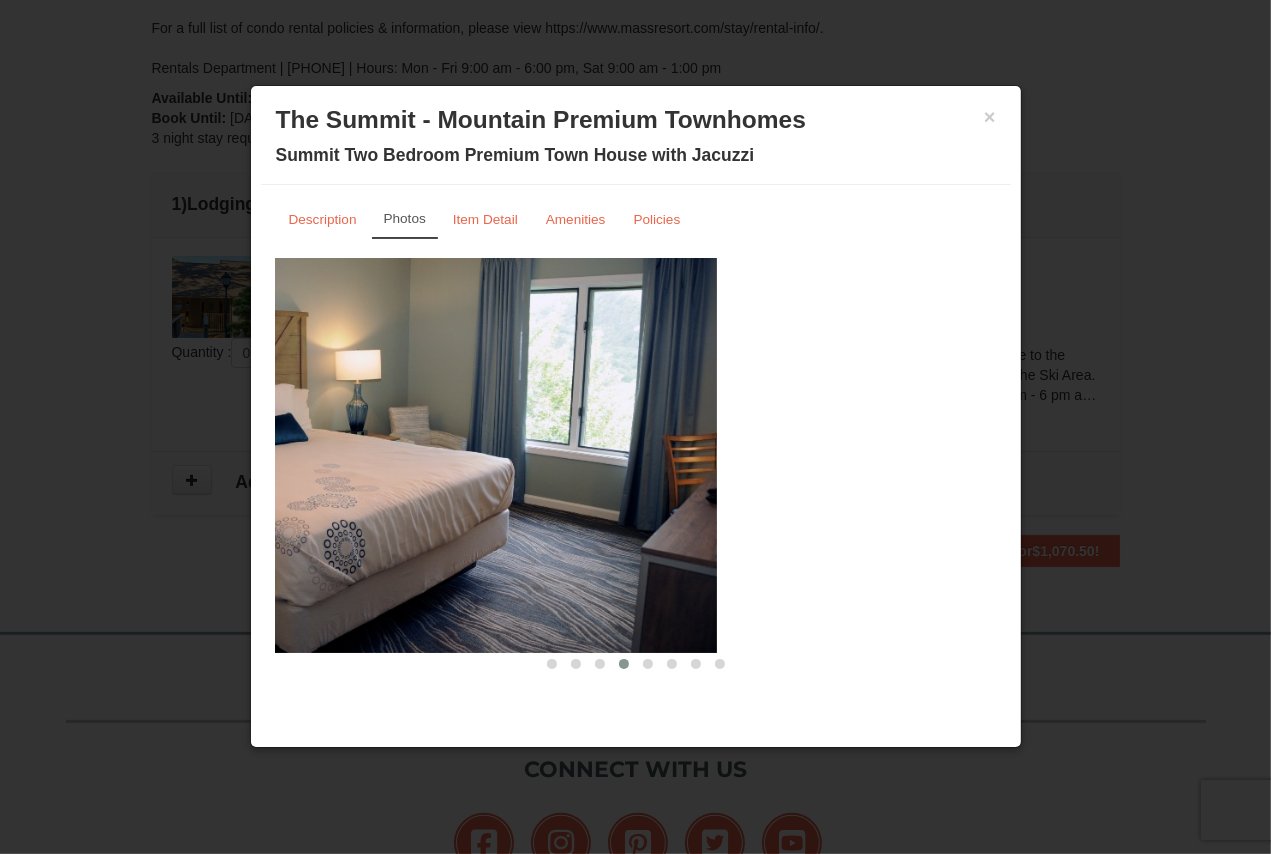 drag, startPoint x: 564, startPoint y: 549, endPoint x: 413, endPoint y: 543, distance: 151.11916 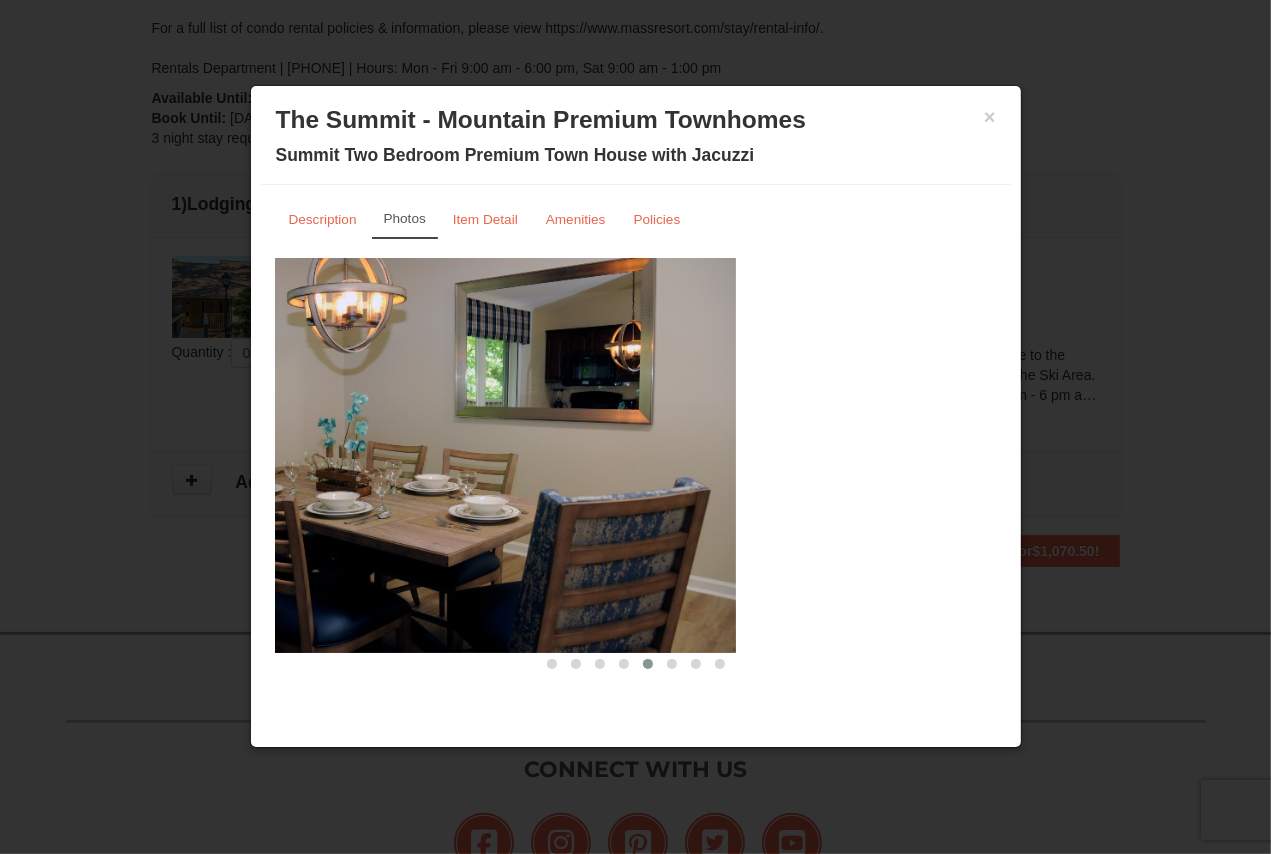 drag, startPoint x: 804, startPoint y: 571, endPoint x: 438, endPoint y: 558, distance: 366.2308 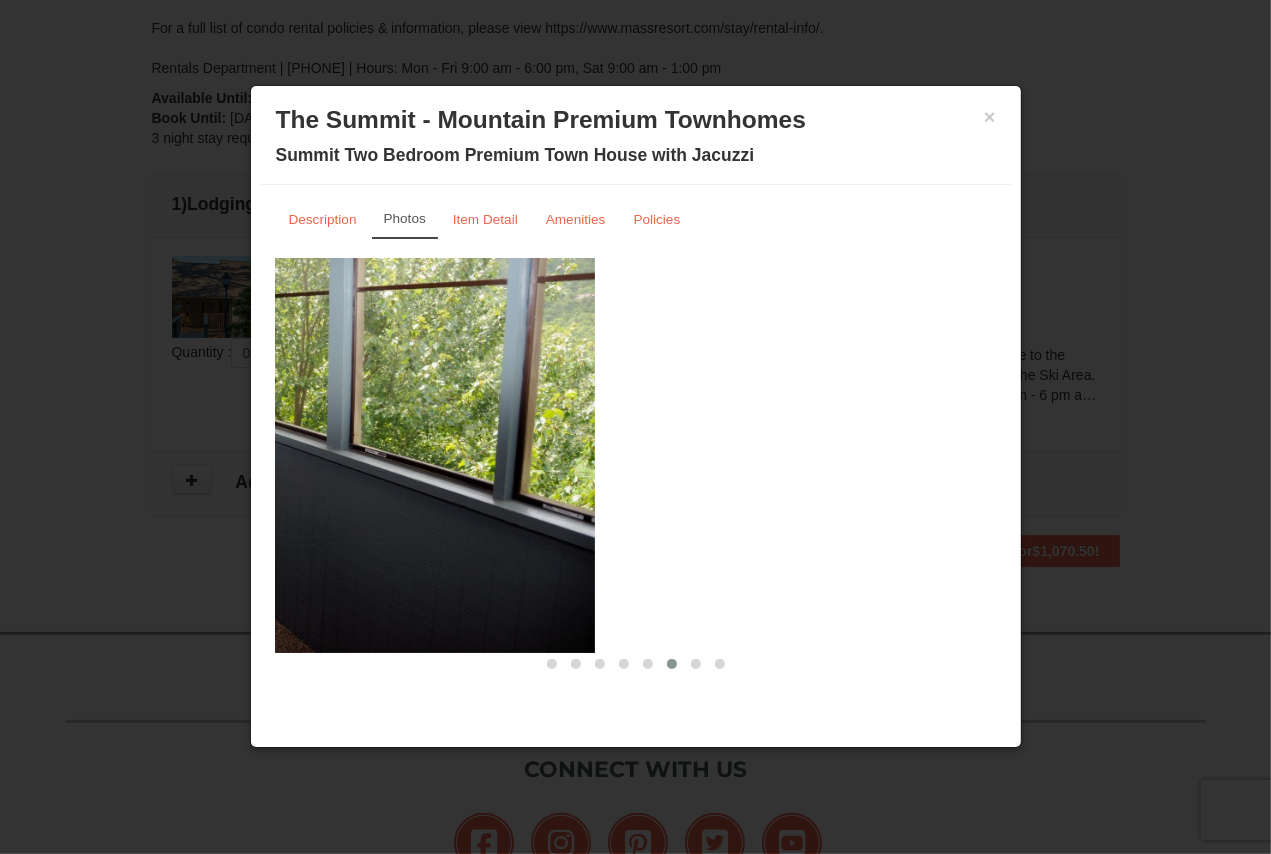 drag, startPoint x: 771, startPoint y: 565, endPoint x: 367, endPoint y: 537, distance: 404.96915 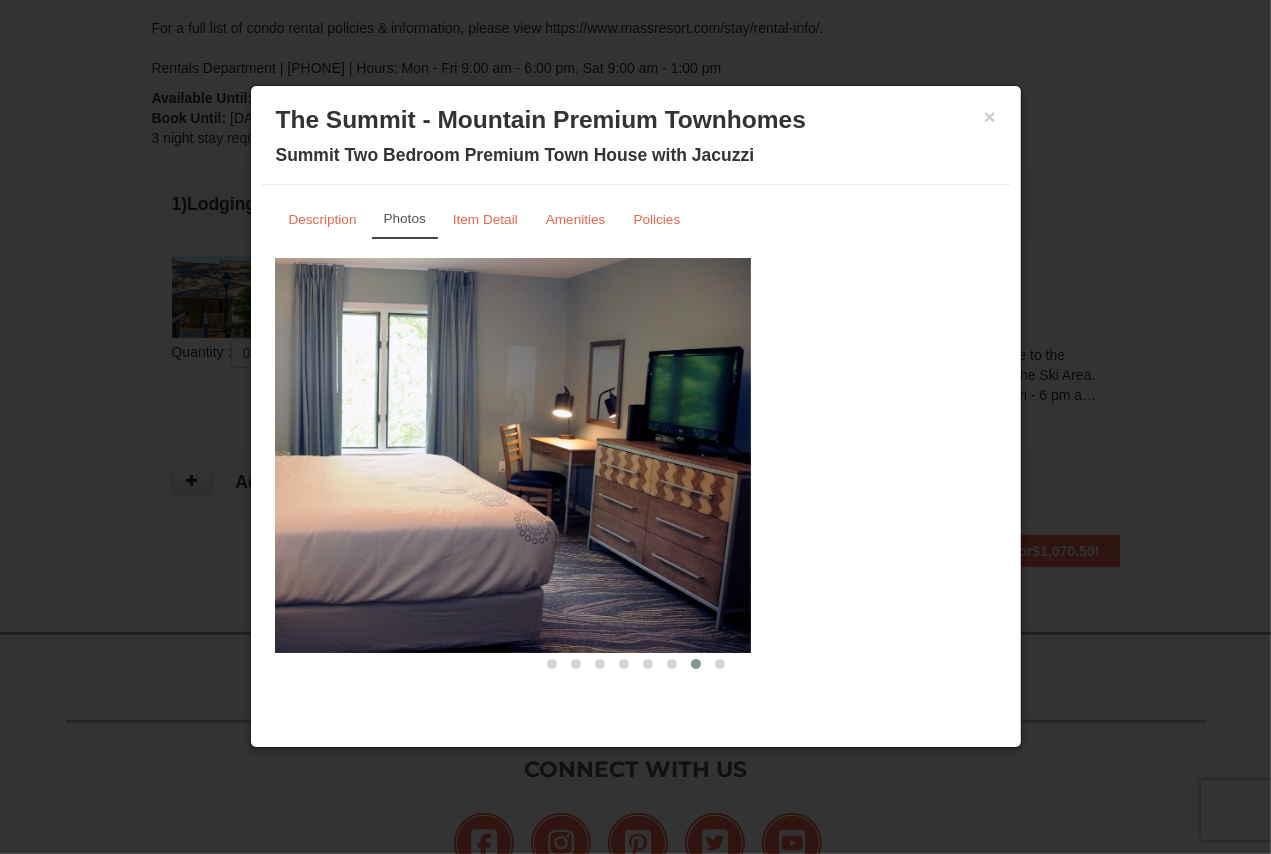 drag, startPoint x: 749, startPoint y: 559, endPoint x: 407, endPoint y: 555, distance: 342.02338 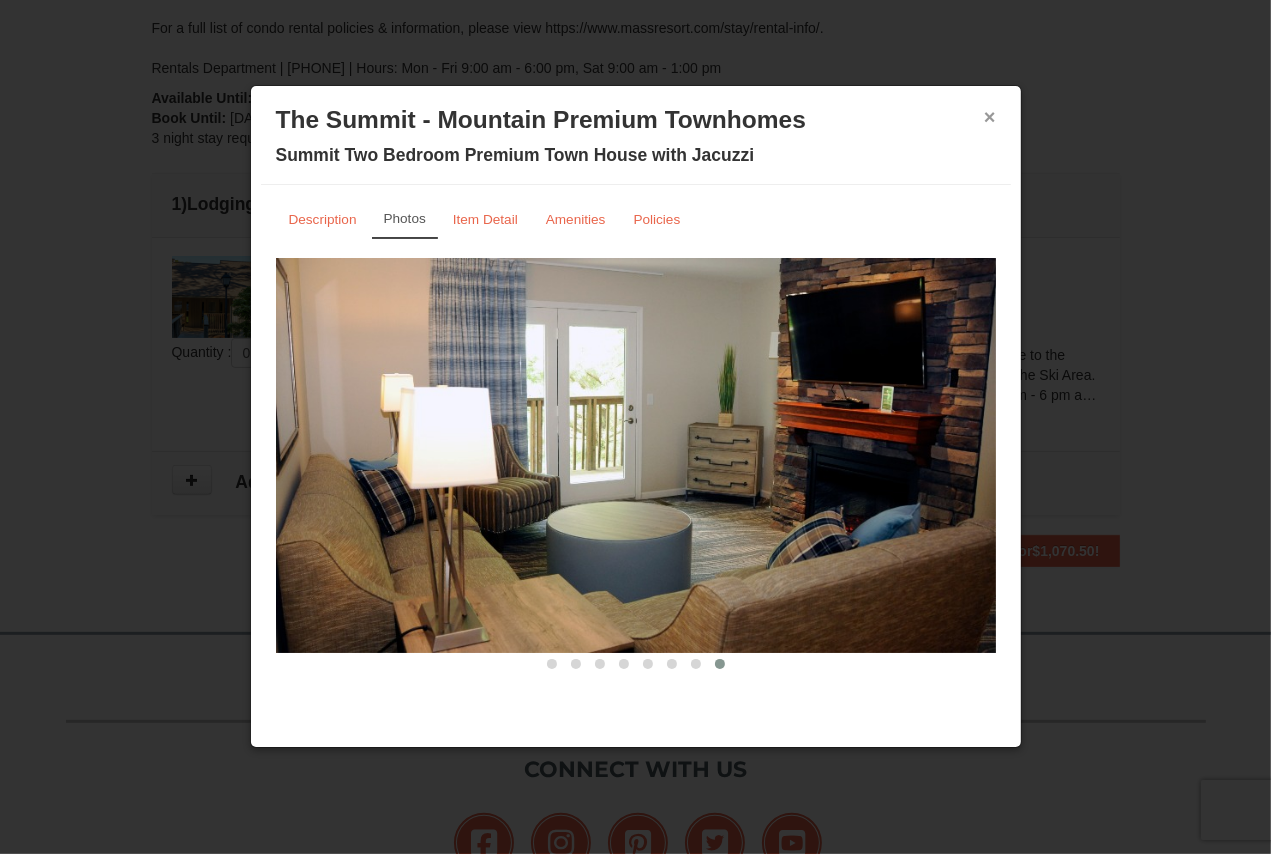 click on "×" at bounding box center (990, 117) 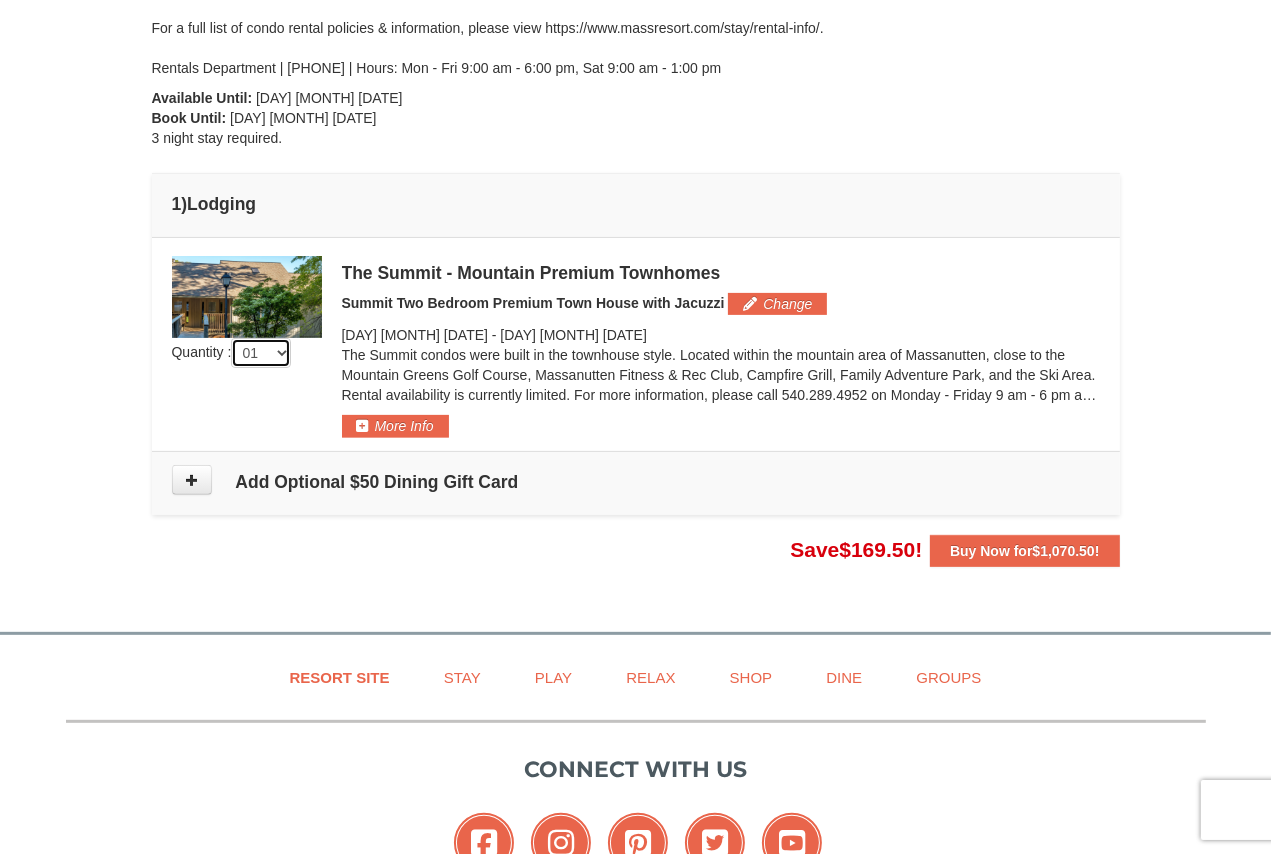 click on "01
02
03
04
05" at bounding box center (261, 353) 